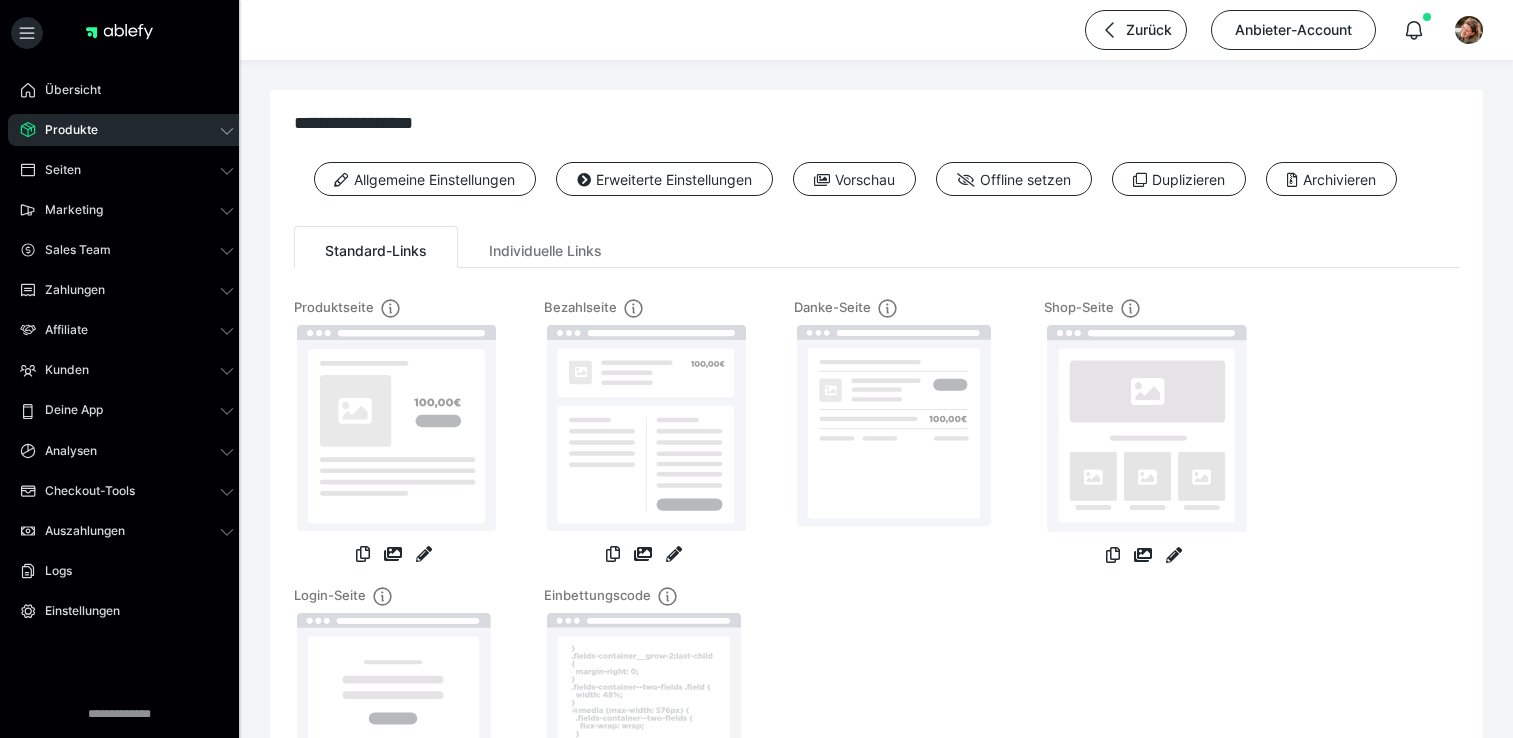 scroll, scrollTop: 0, scrollLeft: 0, axis: both 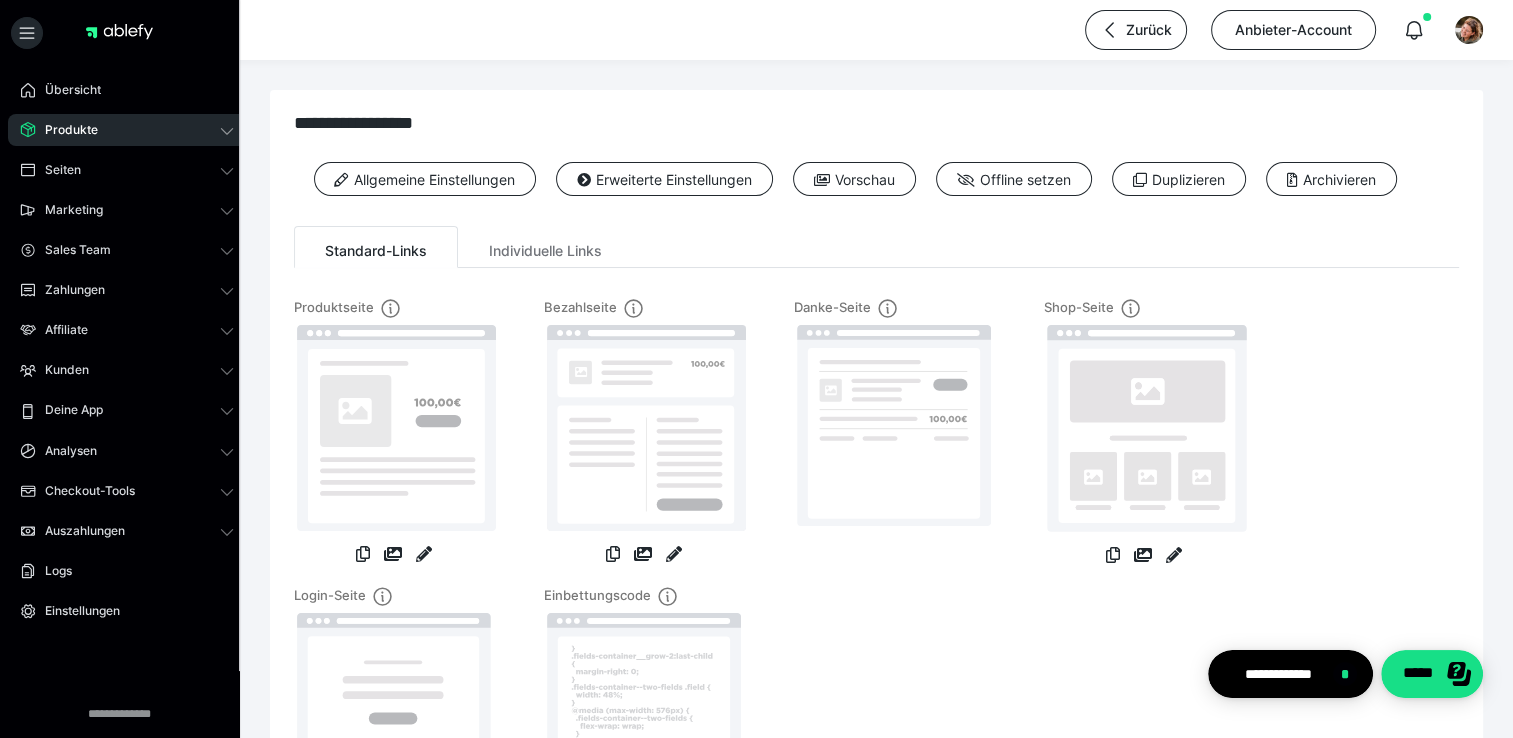 click on "Produkte" at bounding box center [64, 130] 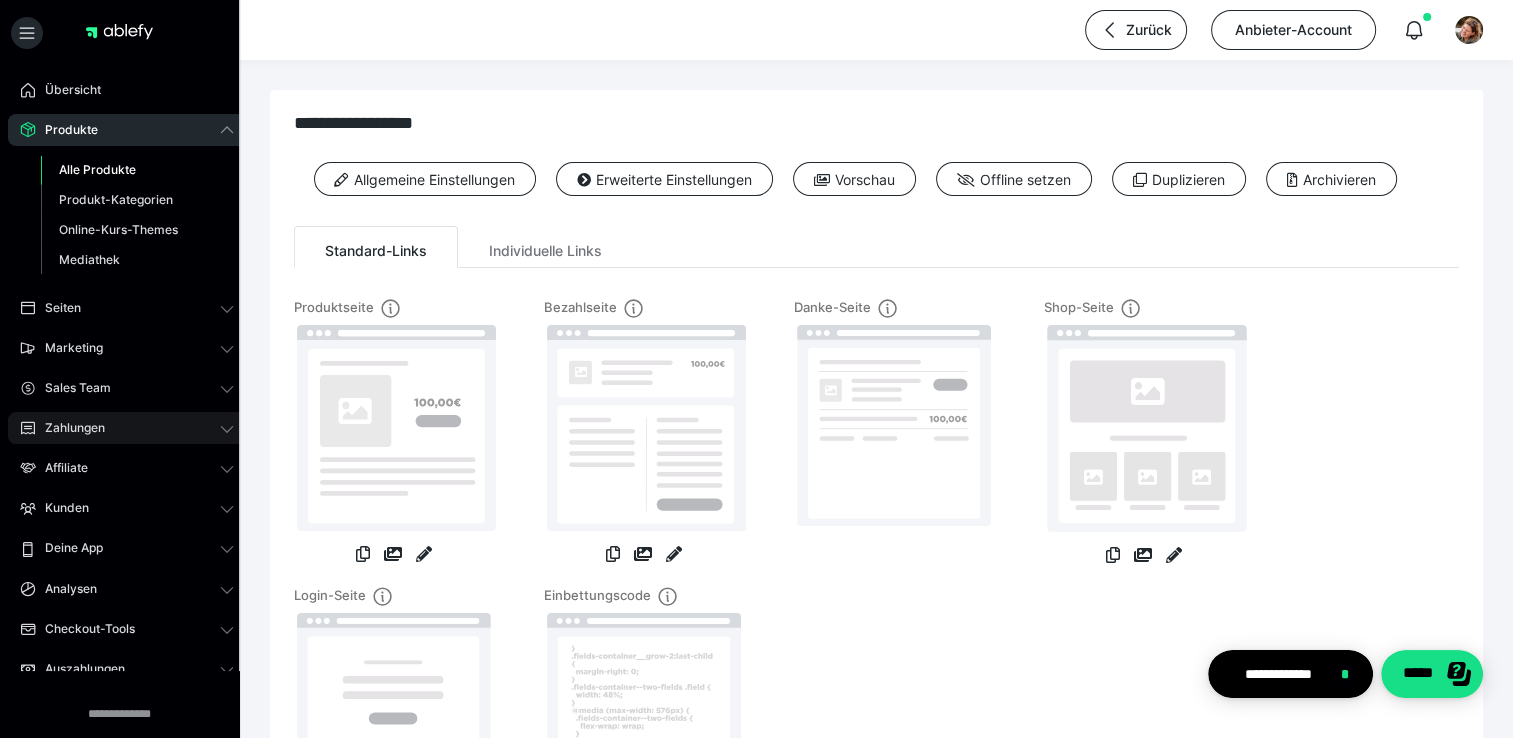 click on "Zahlungen" at bounding box center [68, 428] 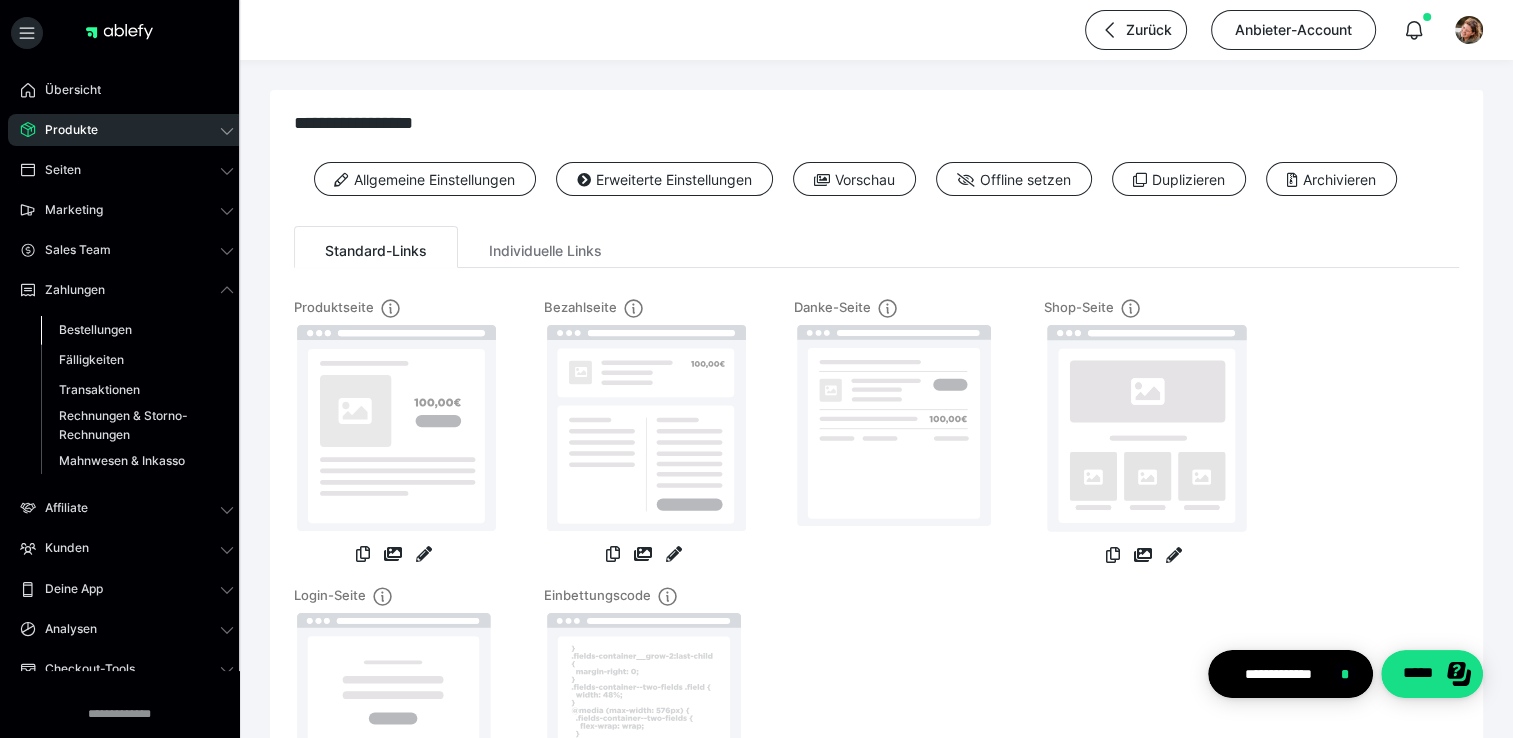 click on "Bestellungen" at bounding box center [95, 329] 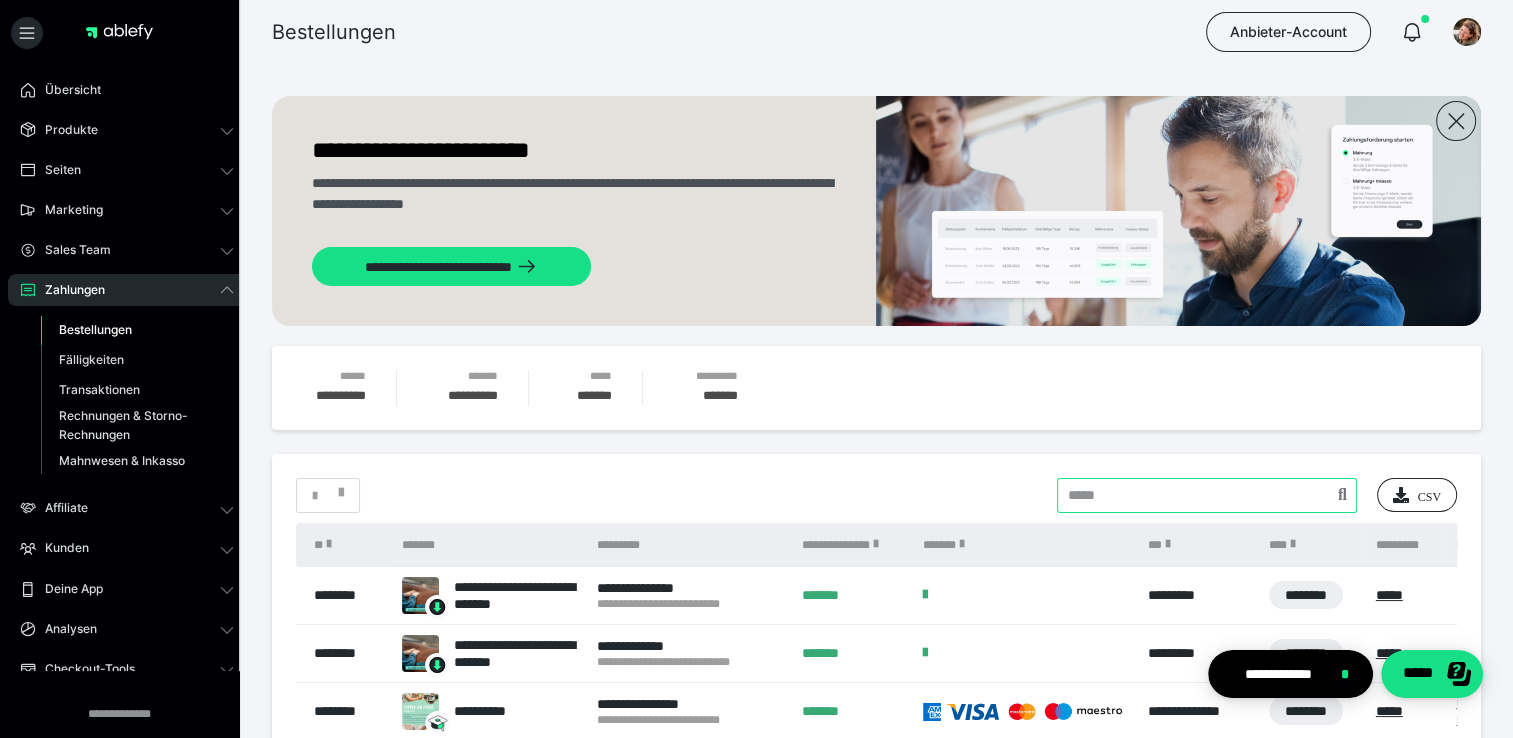 click at bounding box center [1207, 495] 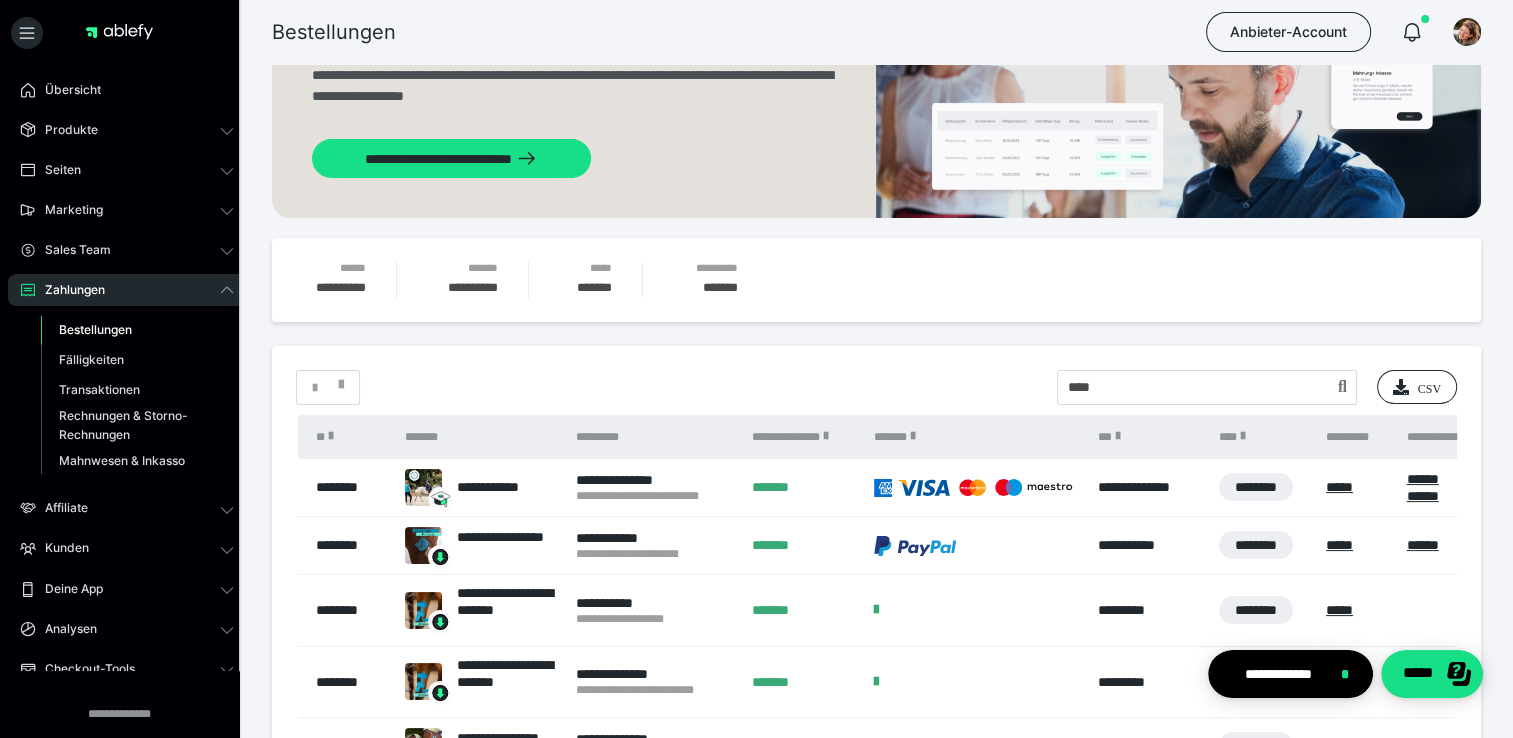 scroll, scrollTop: 100, scrollLeft: 0, axis: vertical 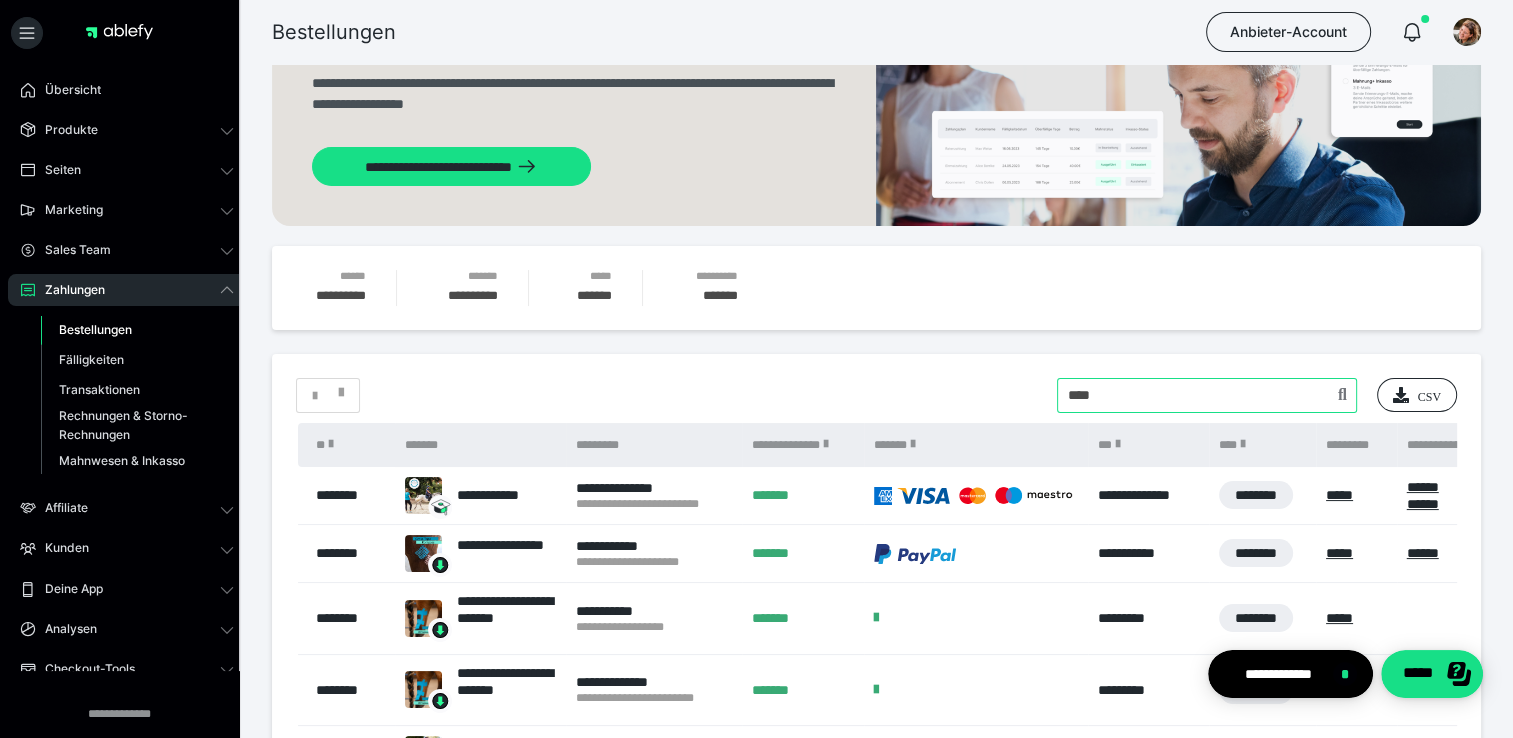 click at bounding box center (1207, 395) 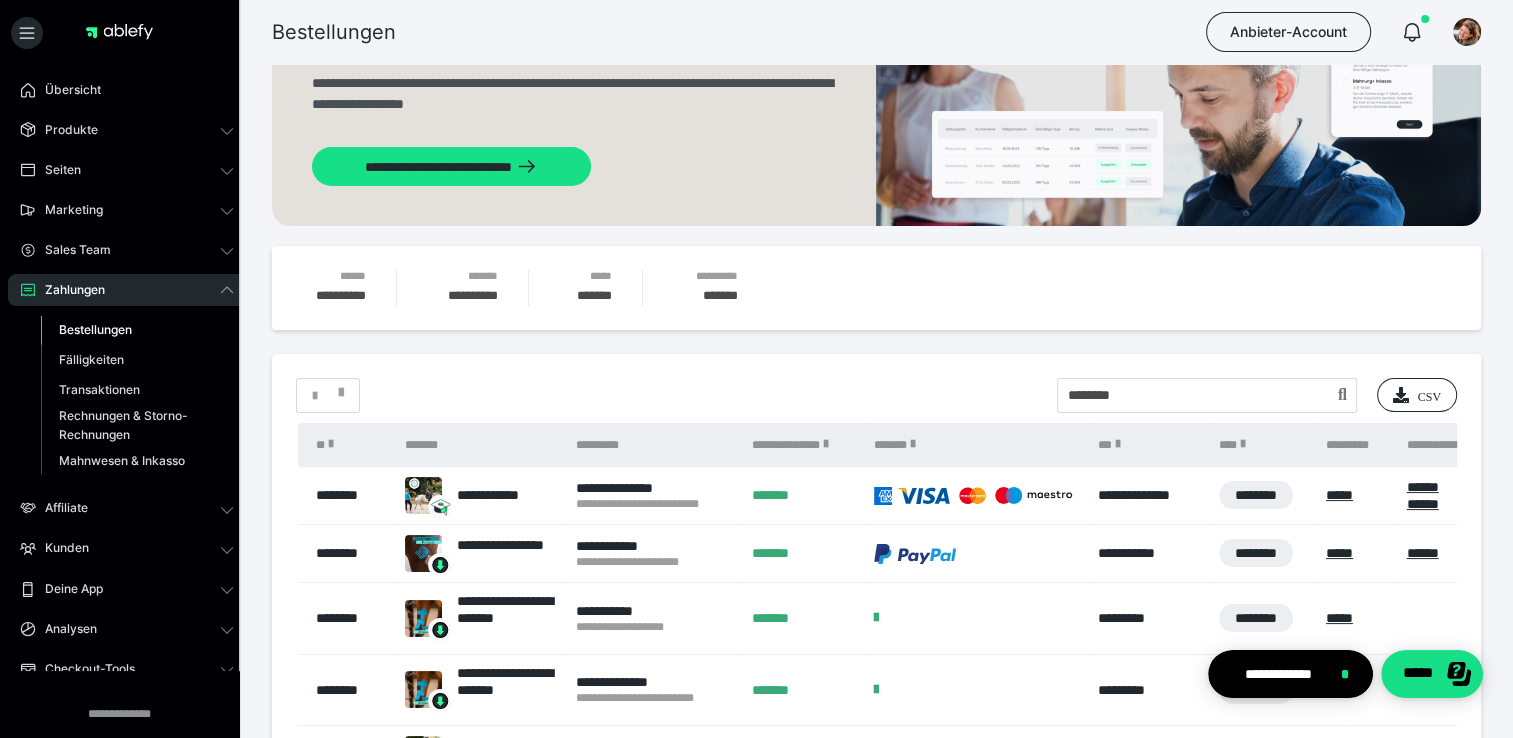 click on "**********" at bounding box center [876, 769] 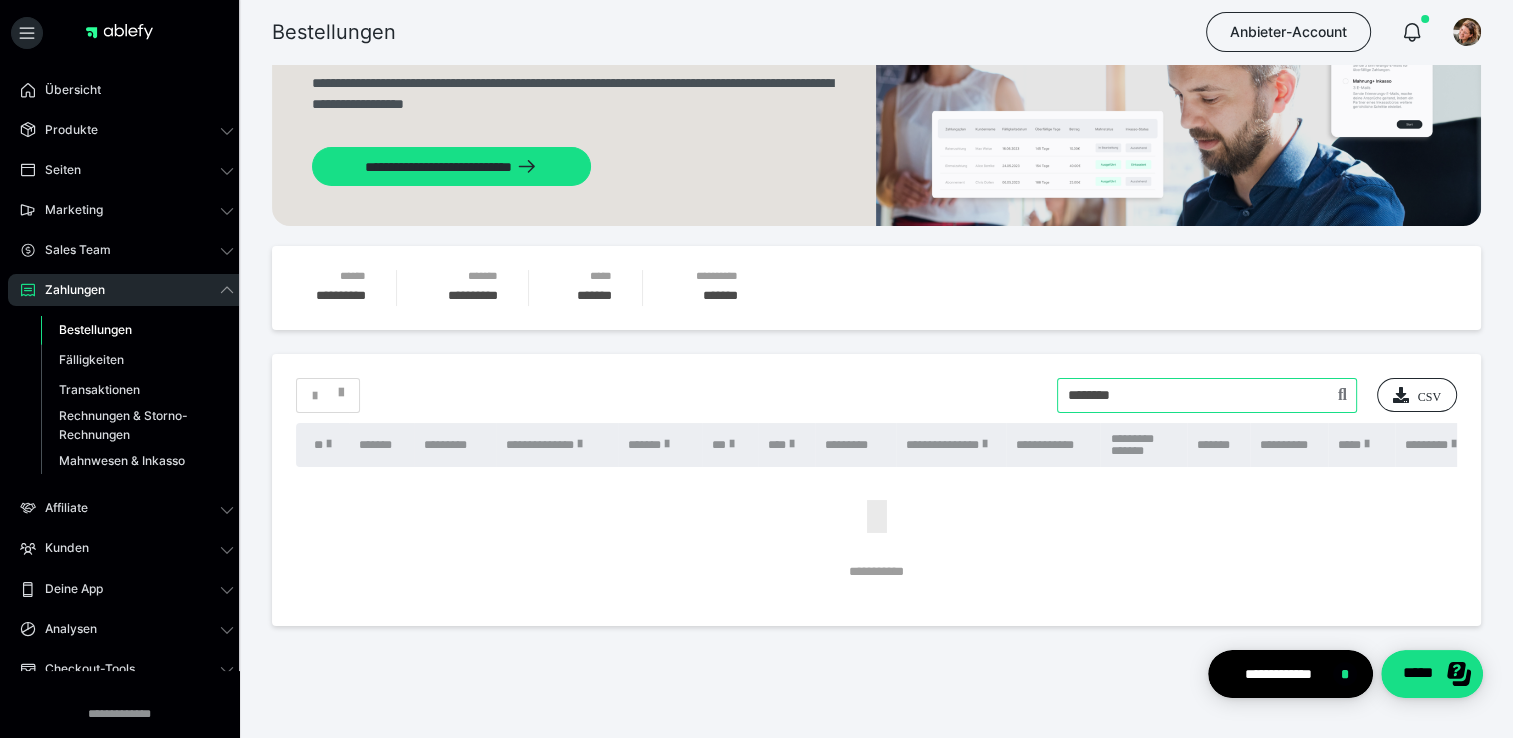 click at bounding box center [1207, 395] 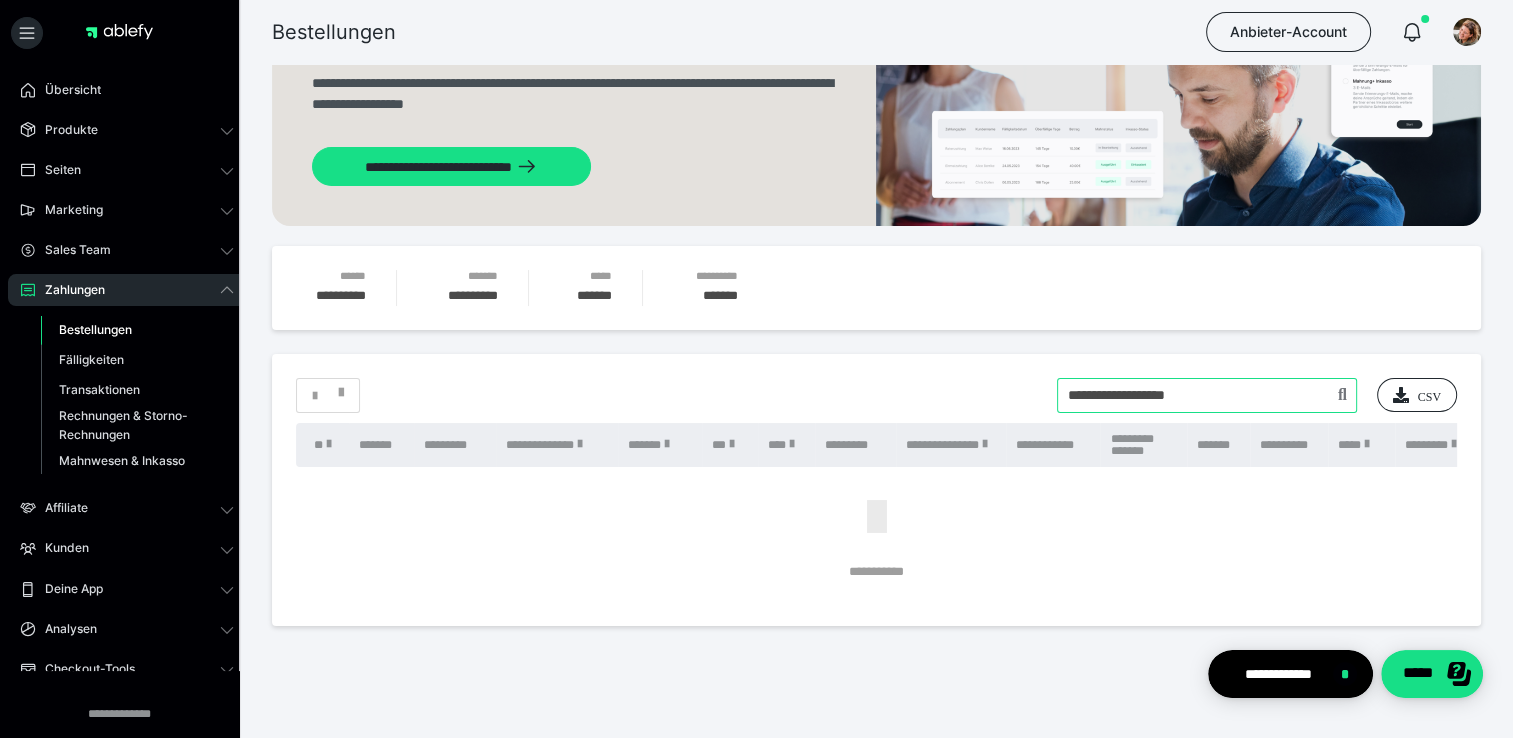 type on "**********" 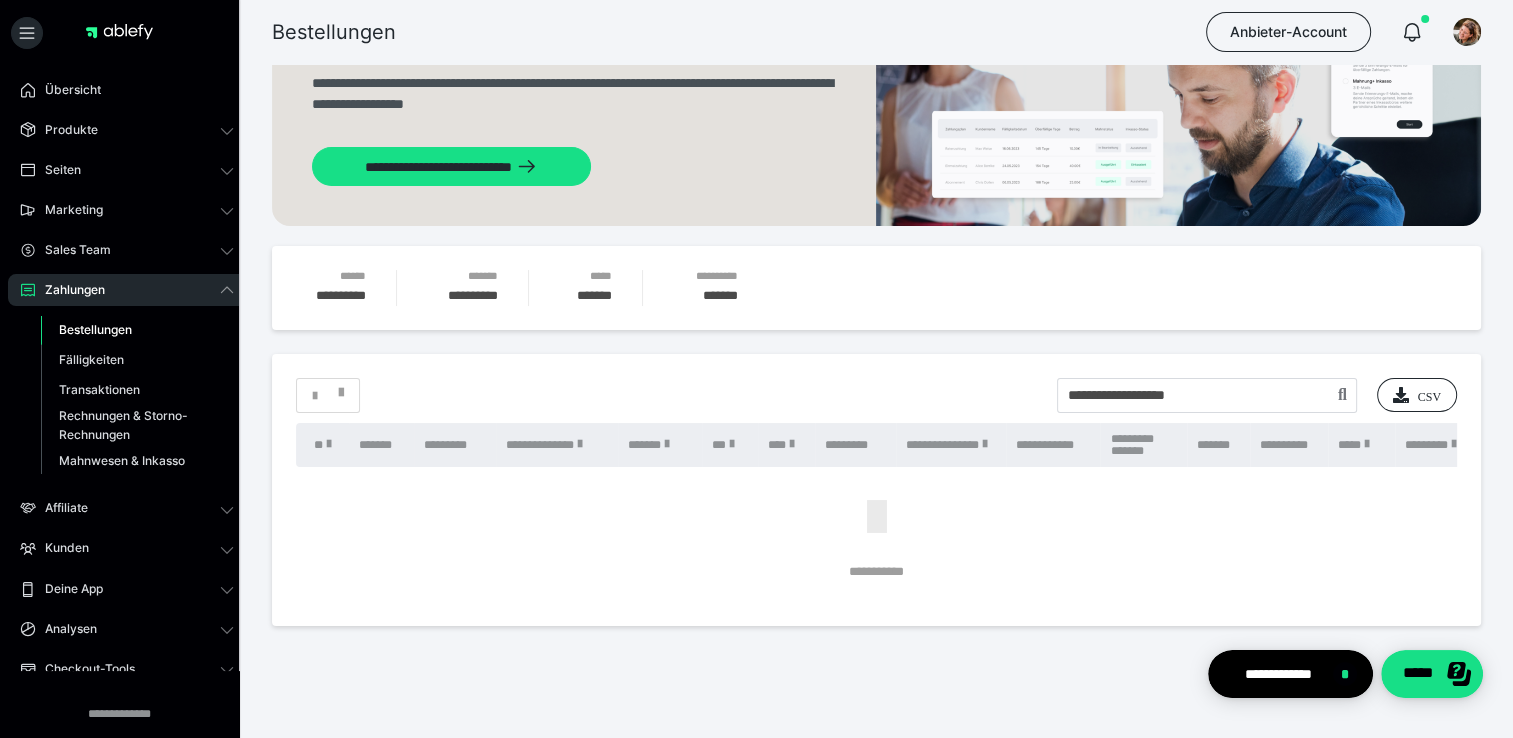 scroll, scrollTop: 0, scrollLeft: 0, axis: both 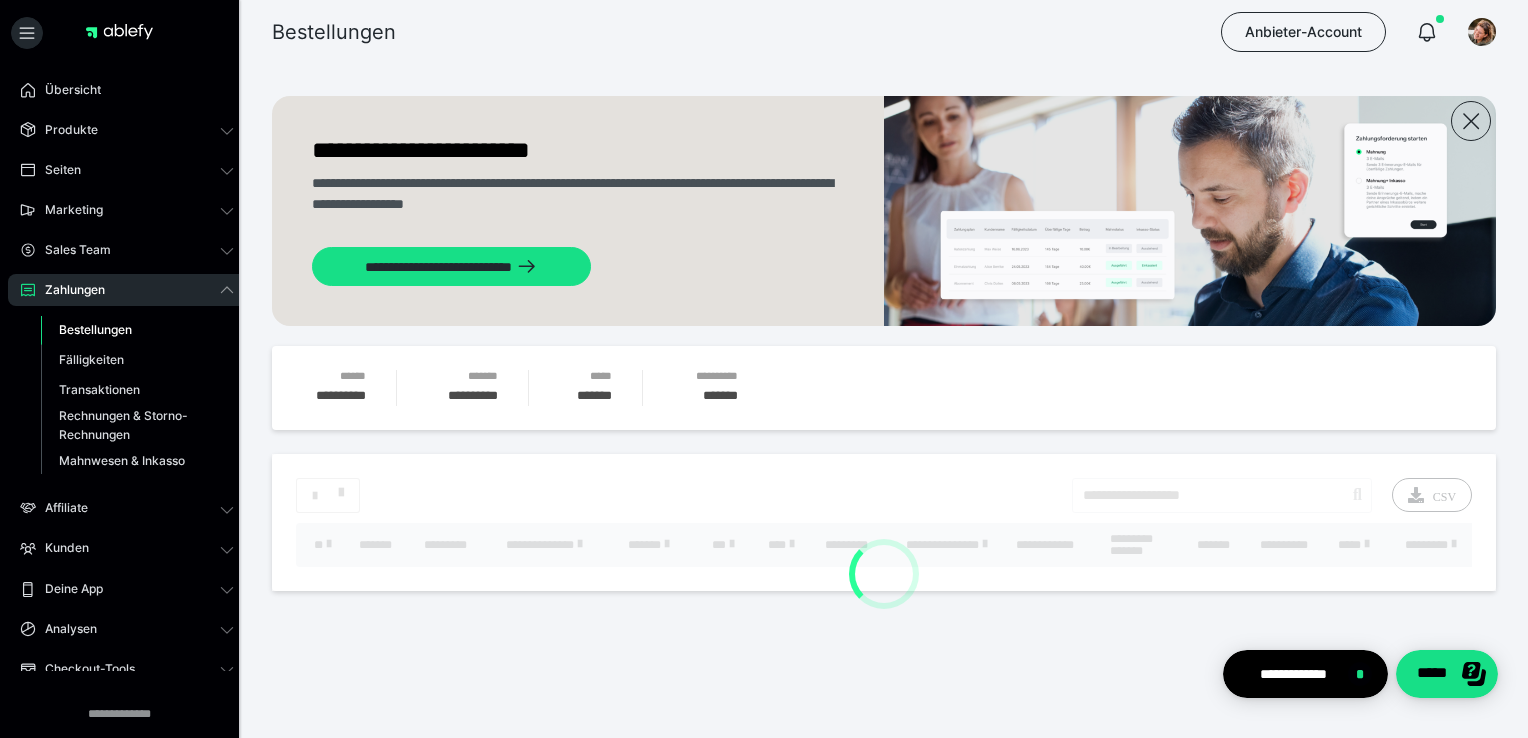 click on "**********" at bounding box center [884, 387] 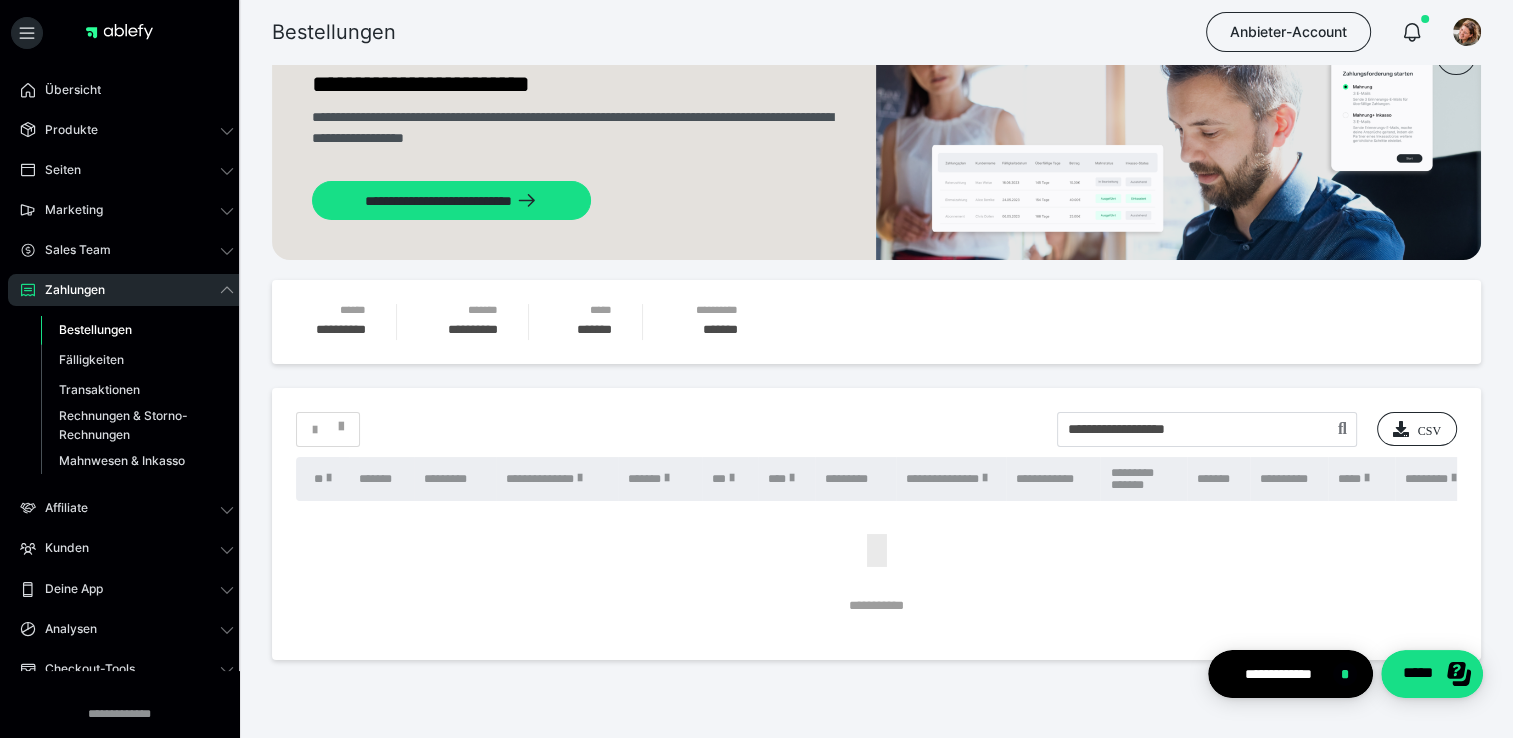 scroll, scrollTop: 117, scrollLeft: 0, axis: vertical 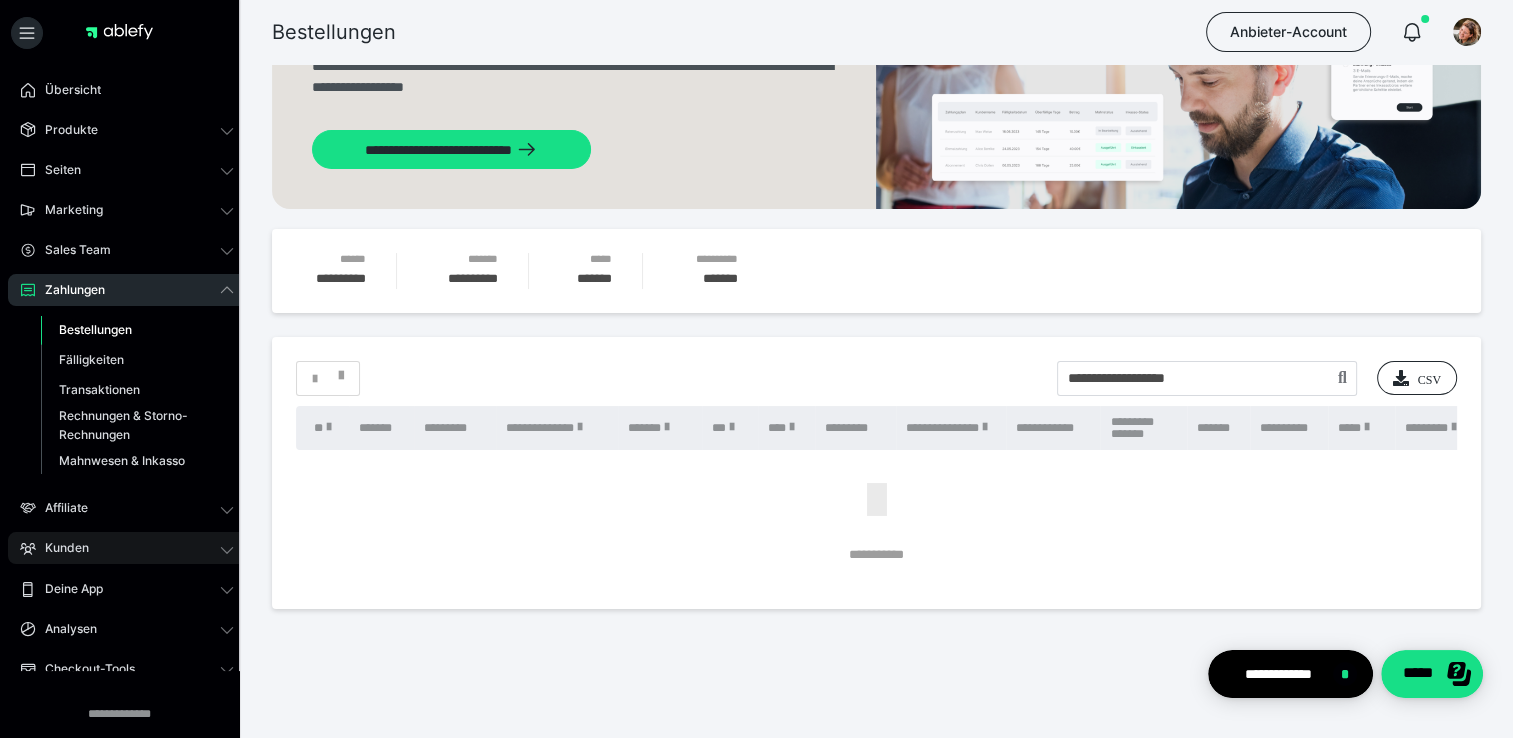 click on "Kunden" at bounding box center [127, 548] 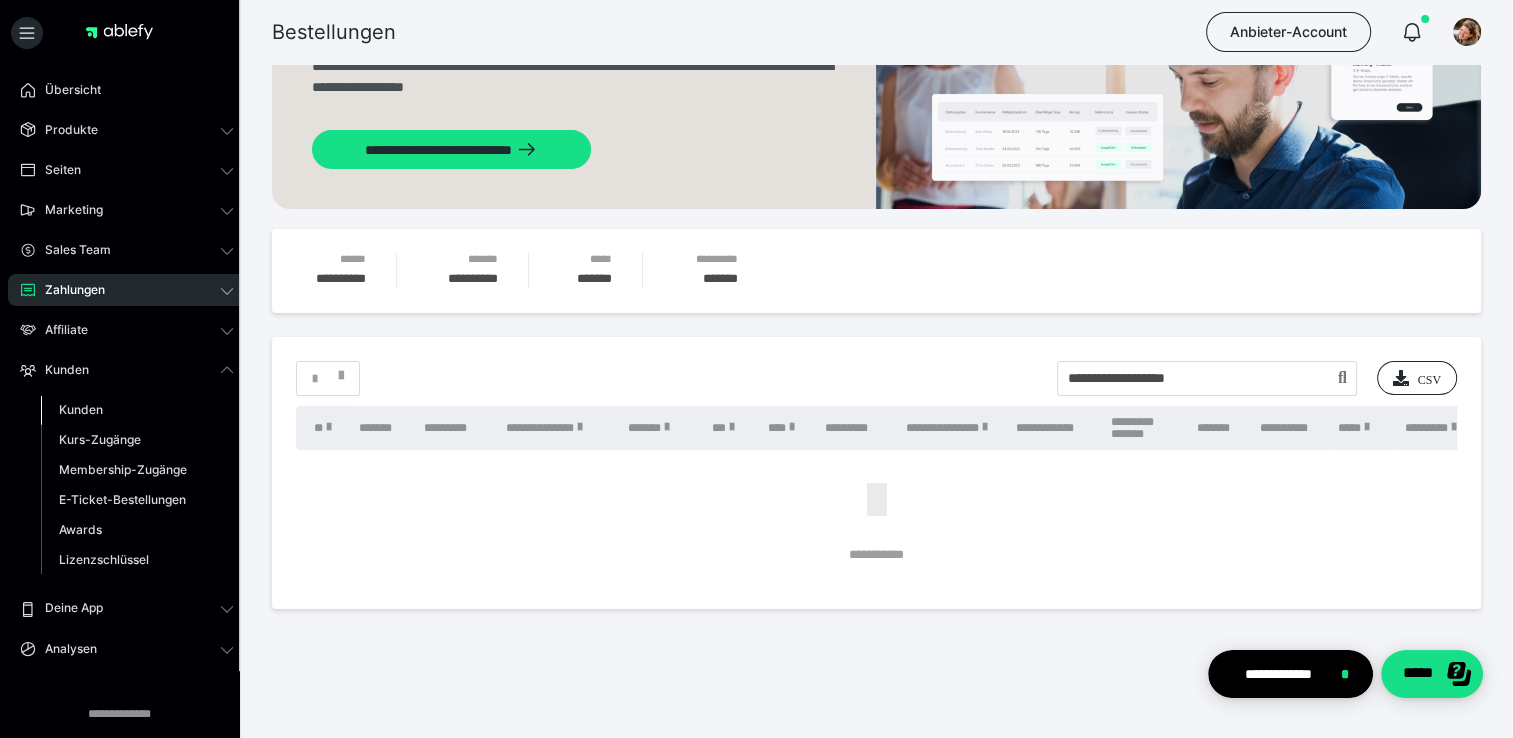 click on "Kunden" at bounding box center [81, 409] 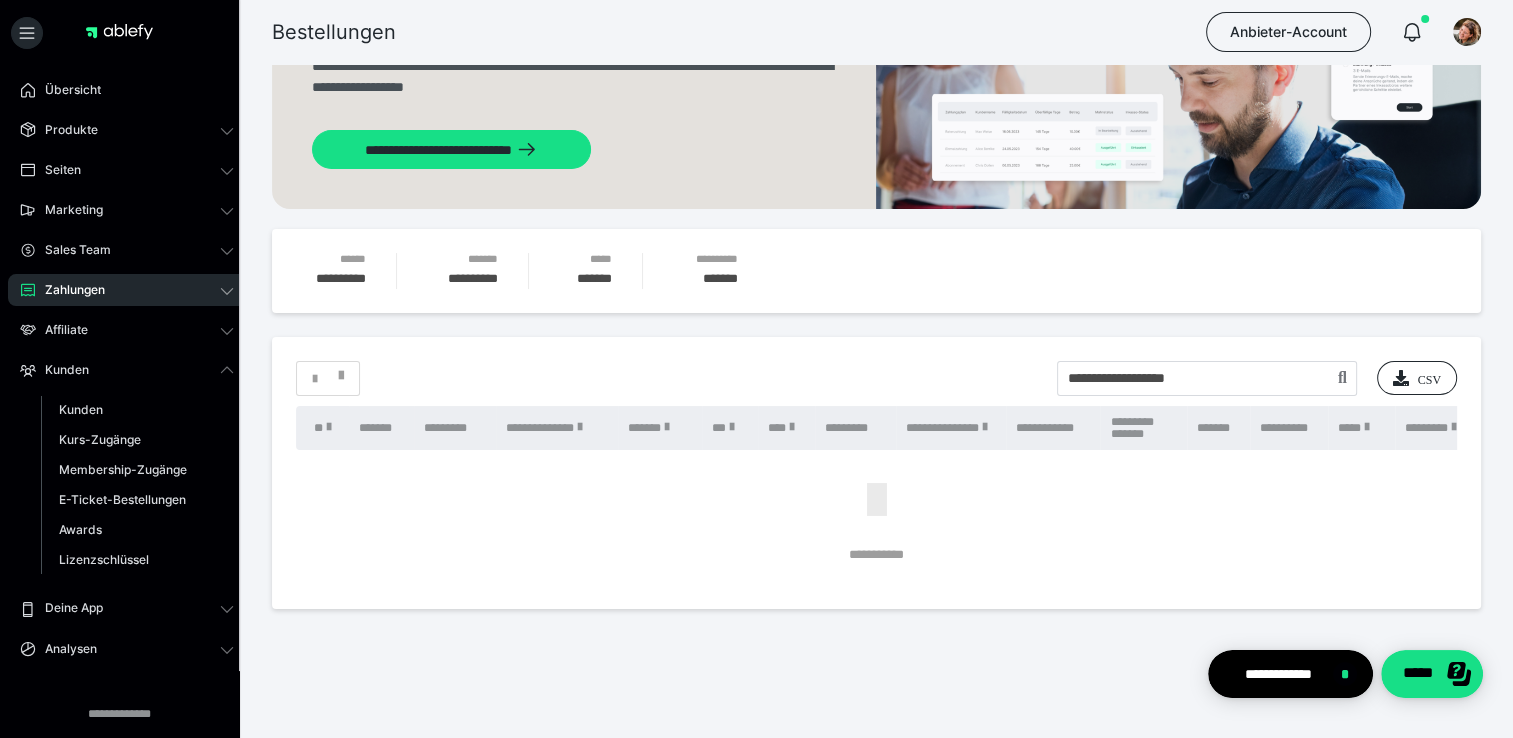 scroll, scrollTop: 0, scrollLeft: 0, axis: both 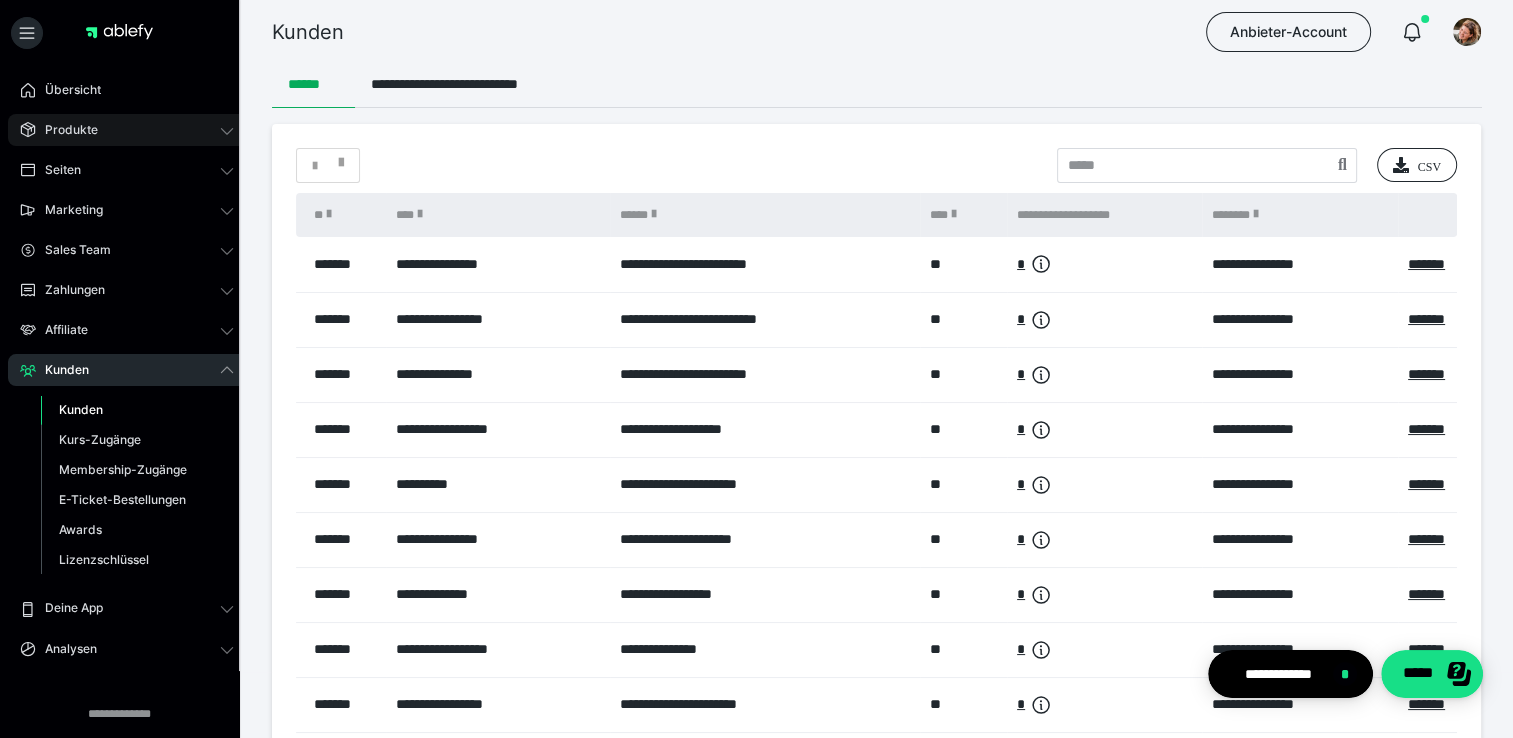 click on "Produkte" at bounding box center (127, 130) 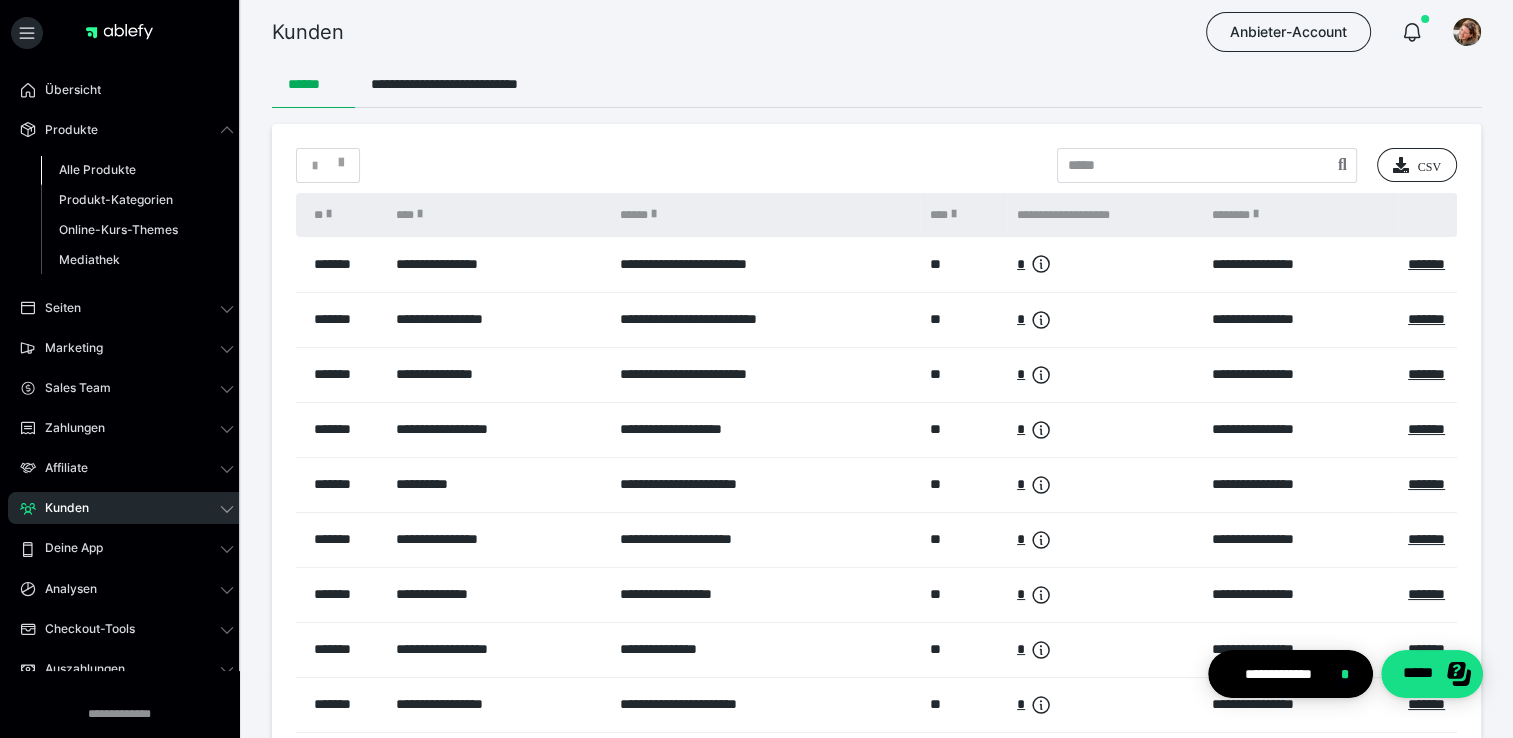 click on "Alle Produkte" at bounding box center [97, 169] 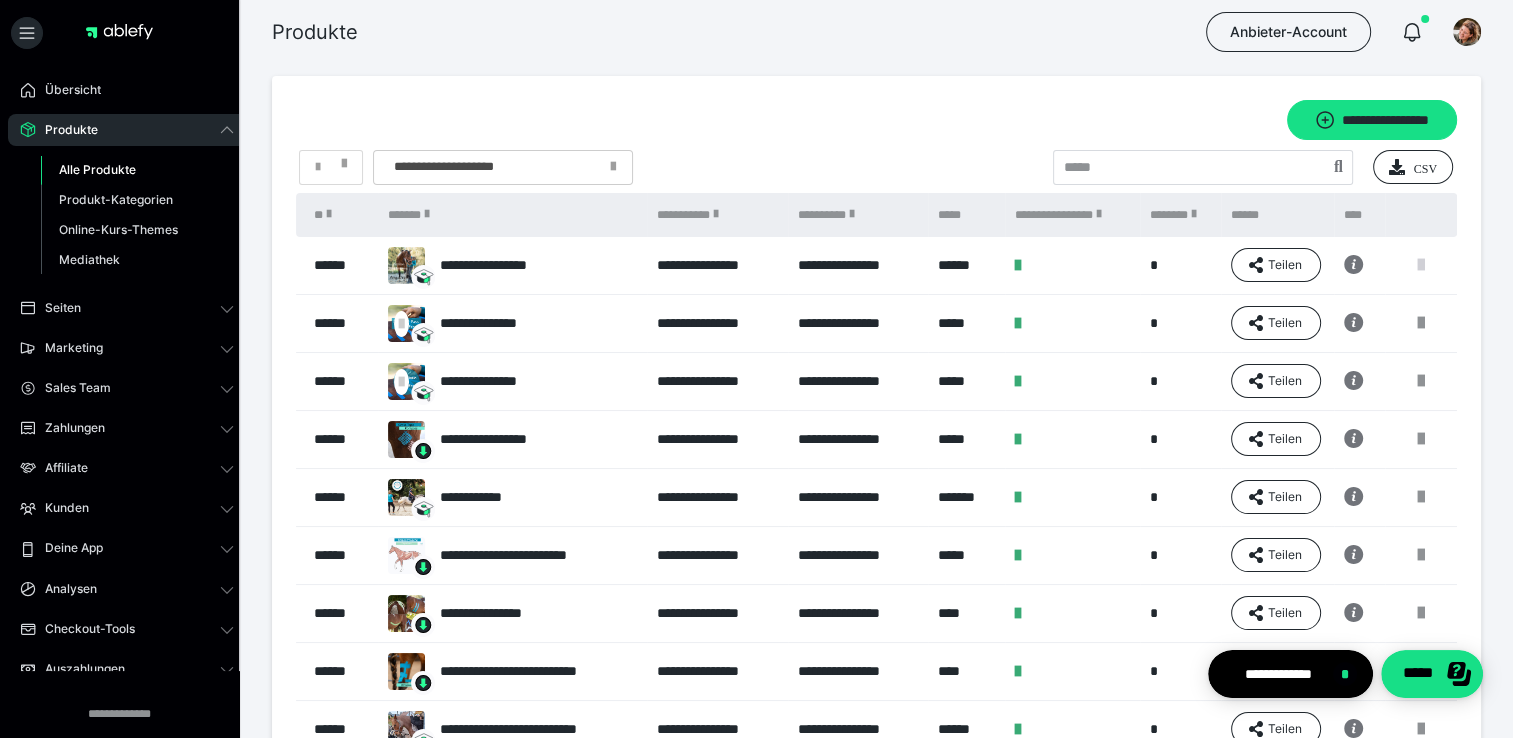 click at bounding box center (1421, 265) 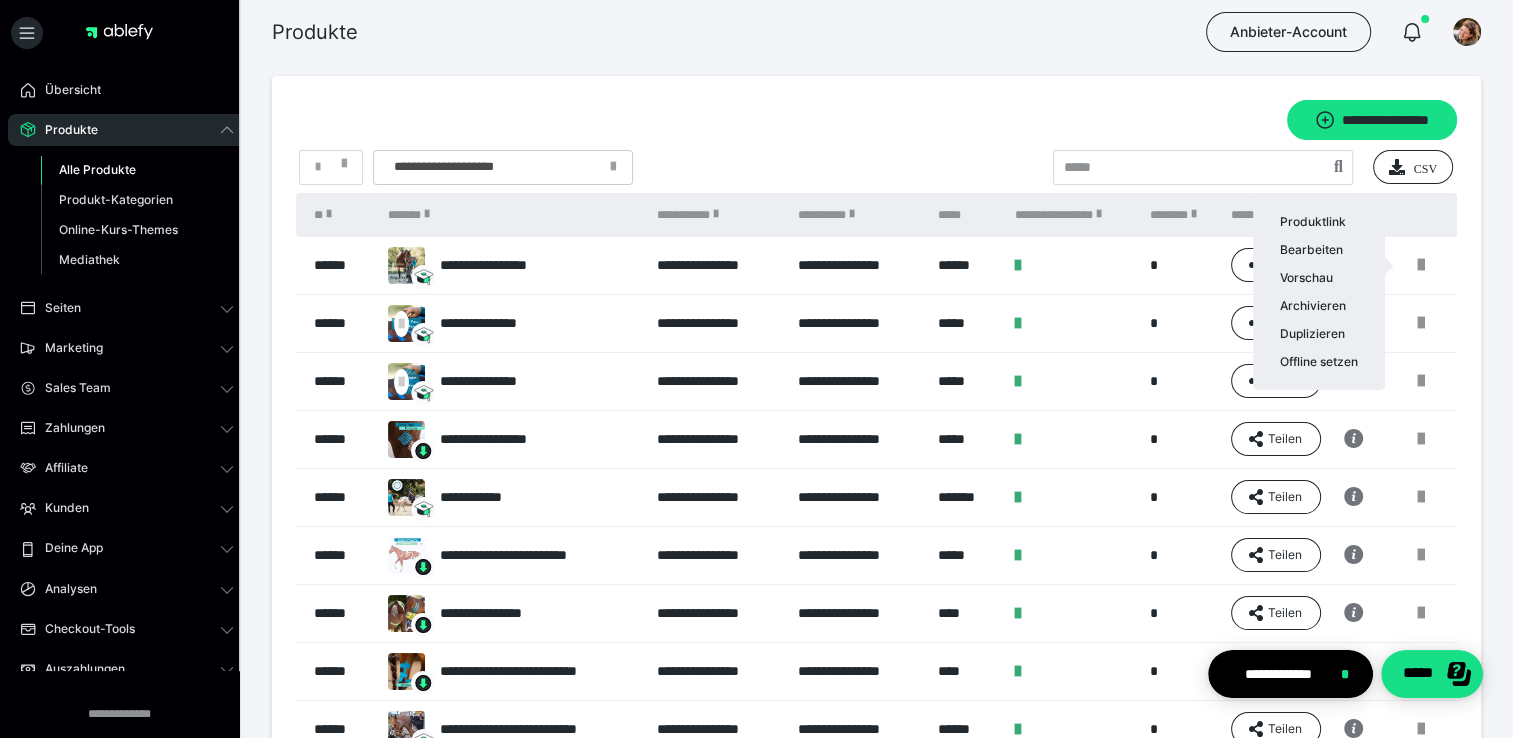 click at bounding box center (756, 369) 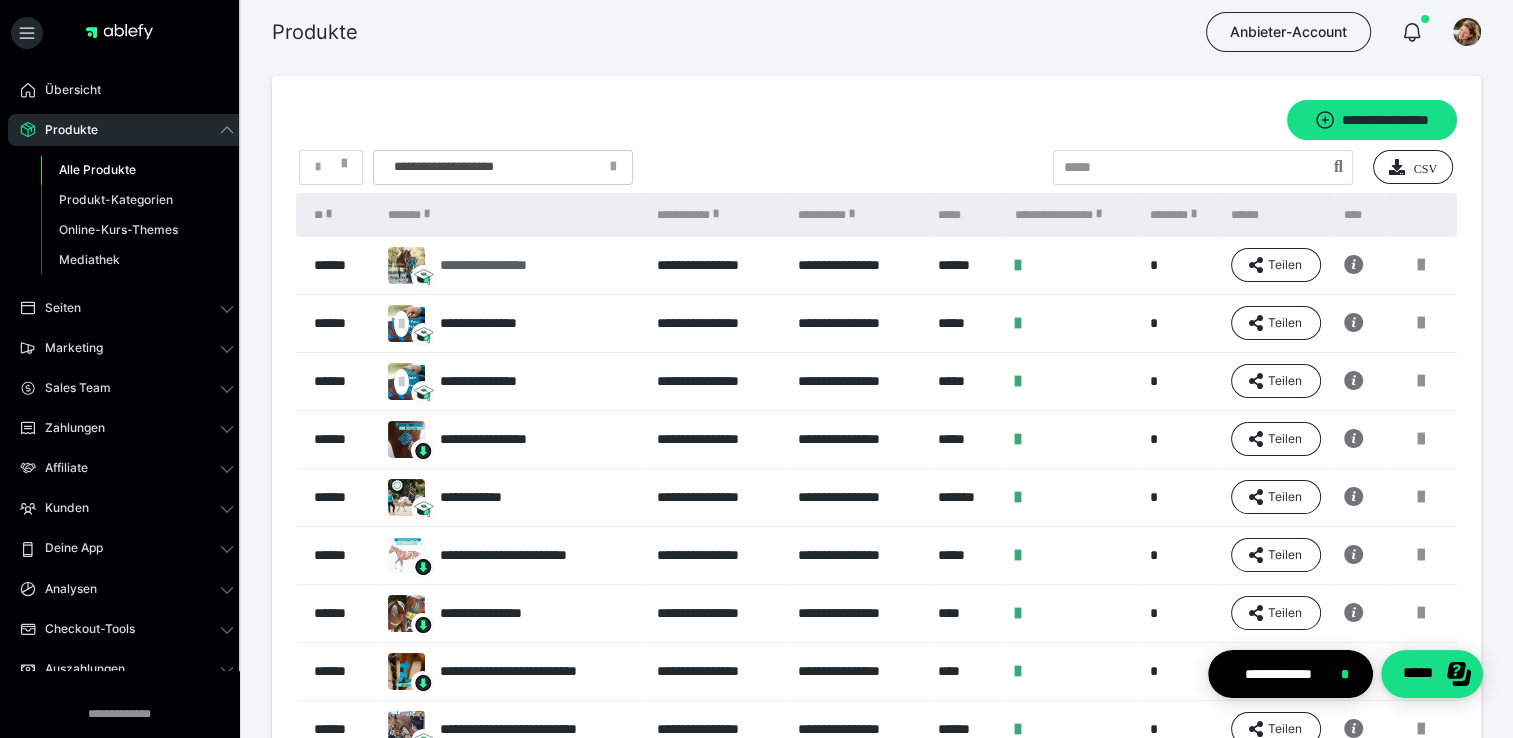 click on "**********" at bounding box center (503, 265) 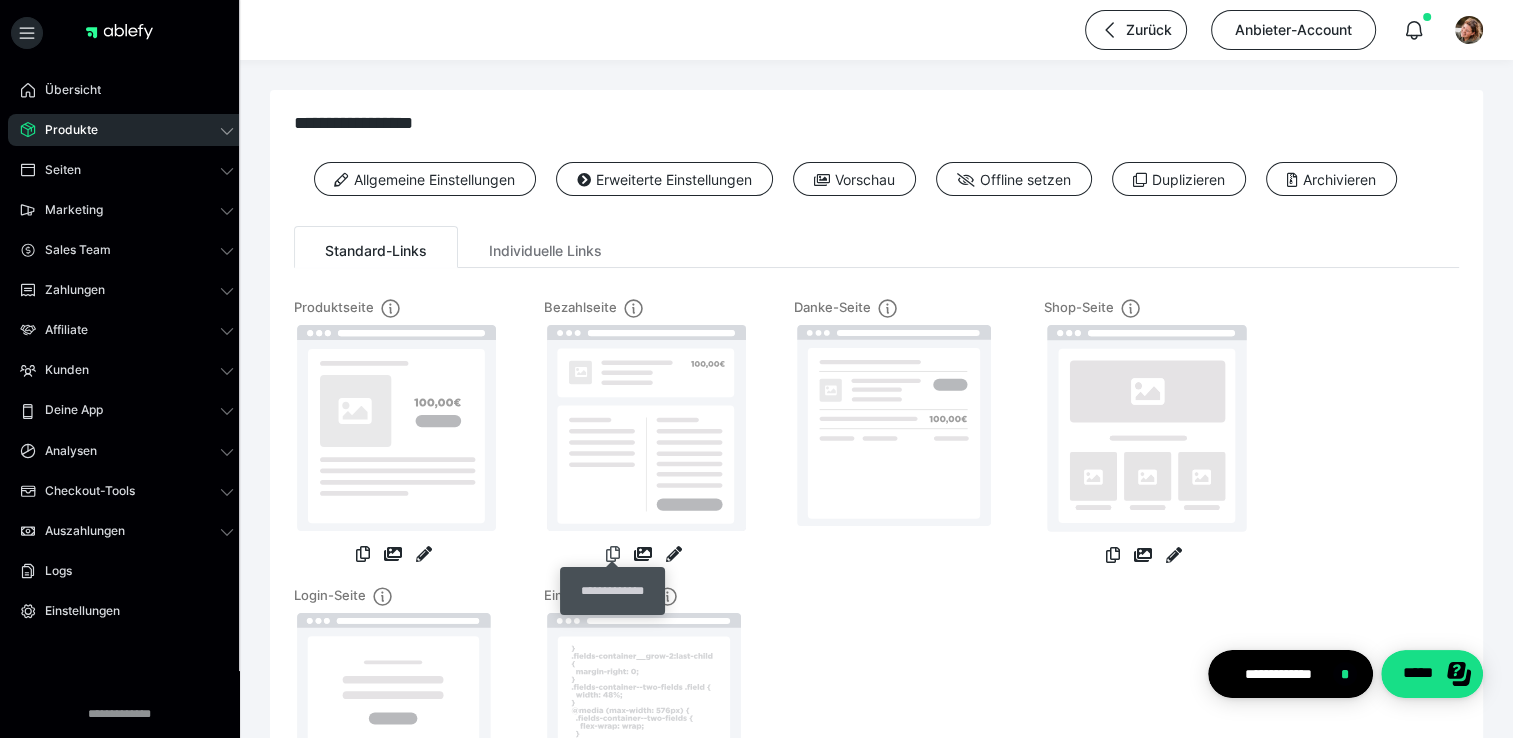 click at bounding box center (613, 554) 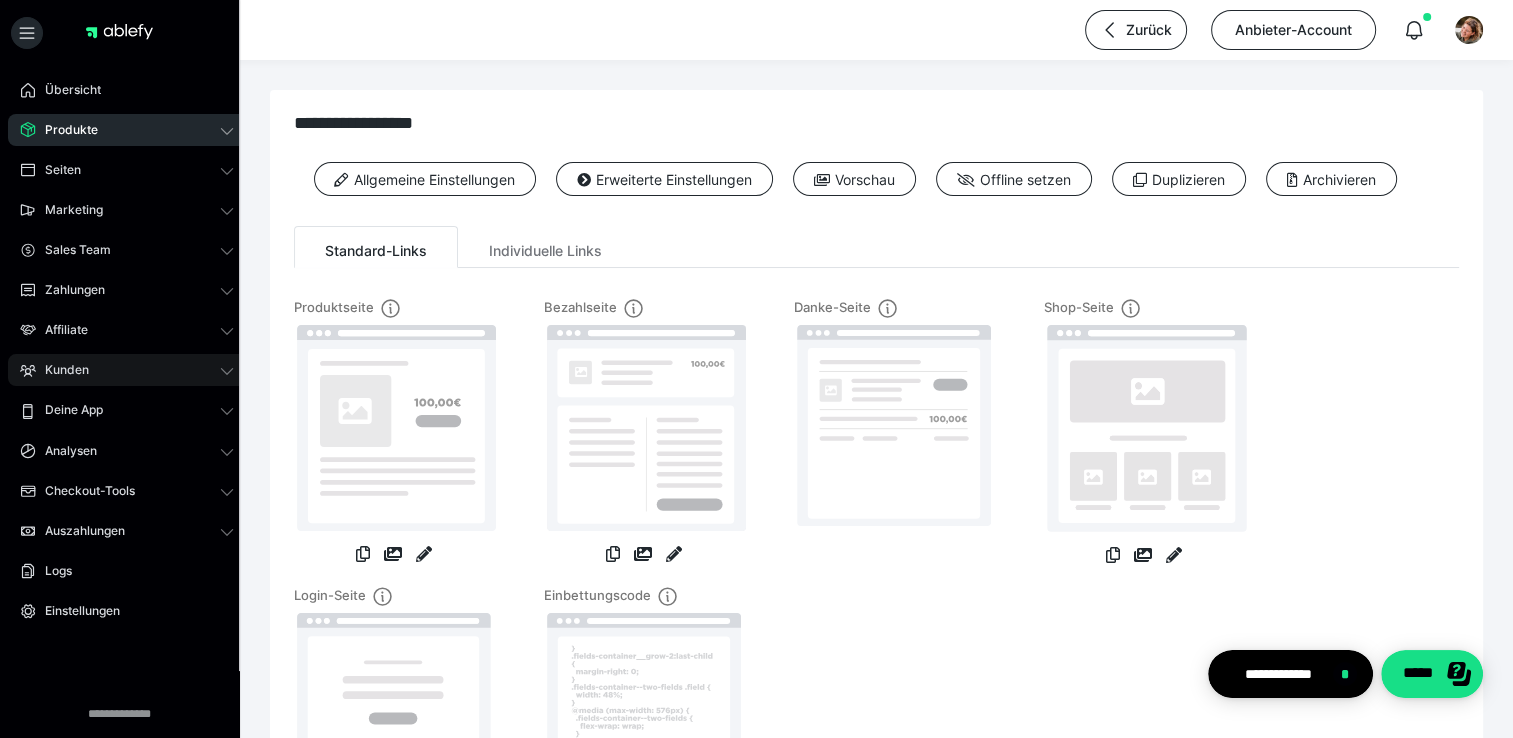 drag, startPoint x: 88, startPoint y: 366, endPoint x: 124, endPoint y: 368, distance: 36.05551 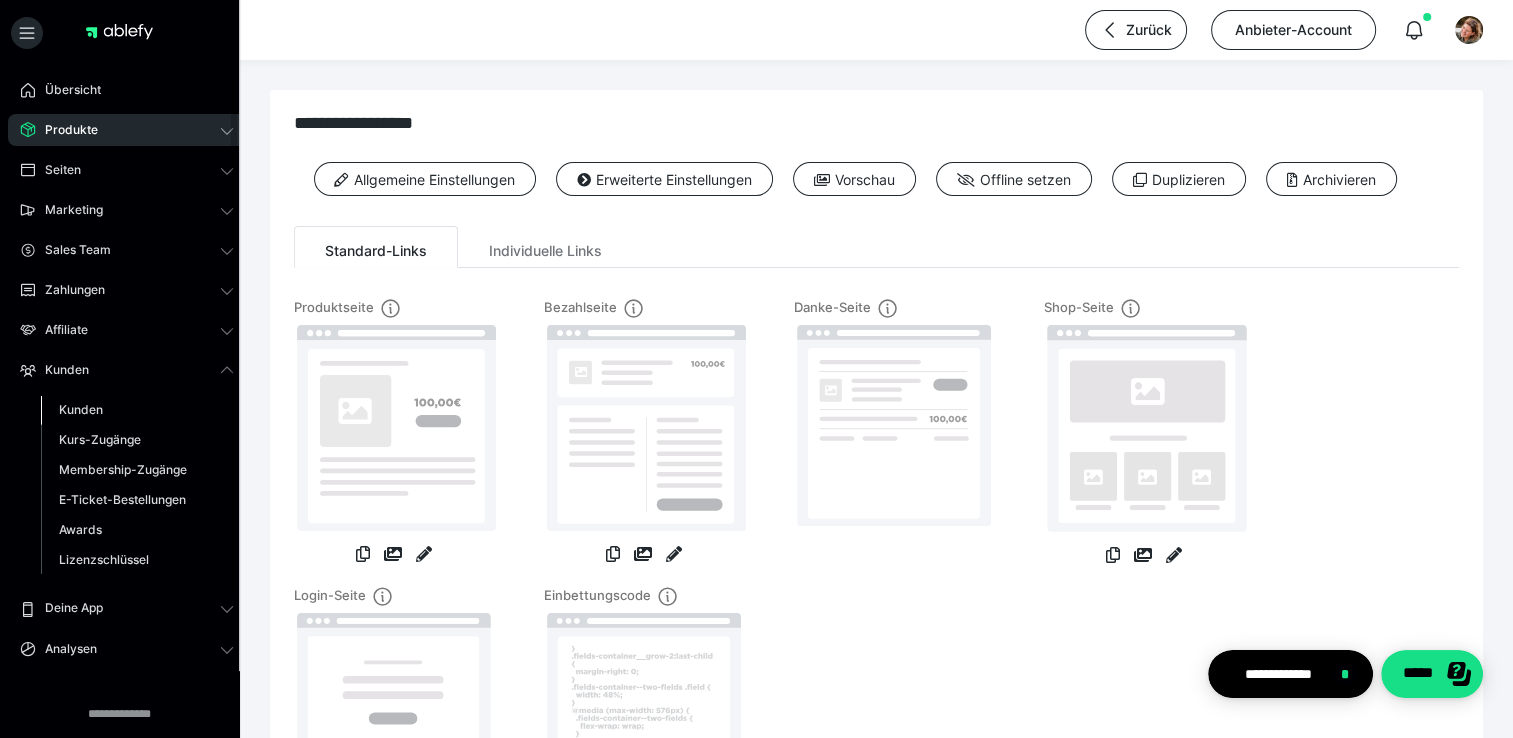 click on "Kunden" at bounding box center [81, 409] 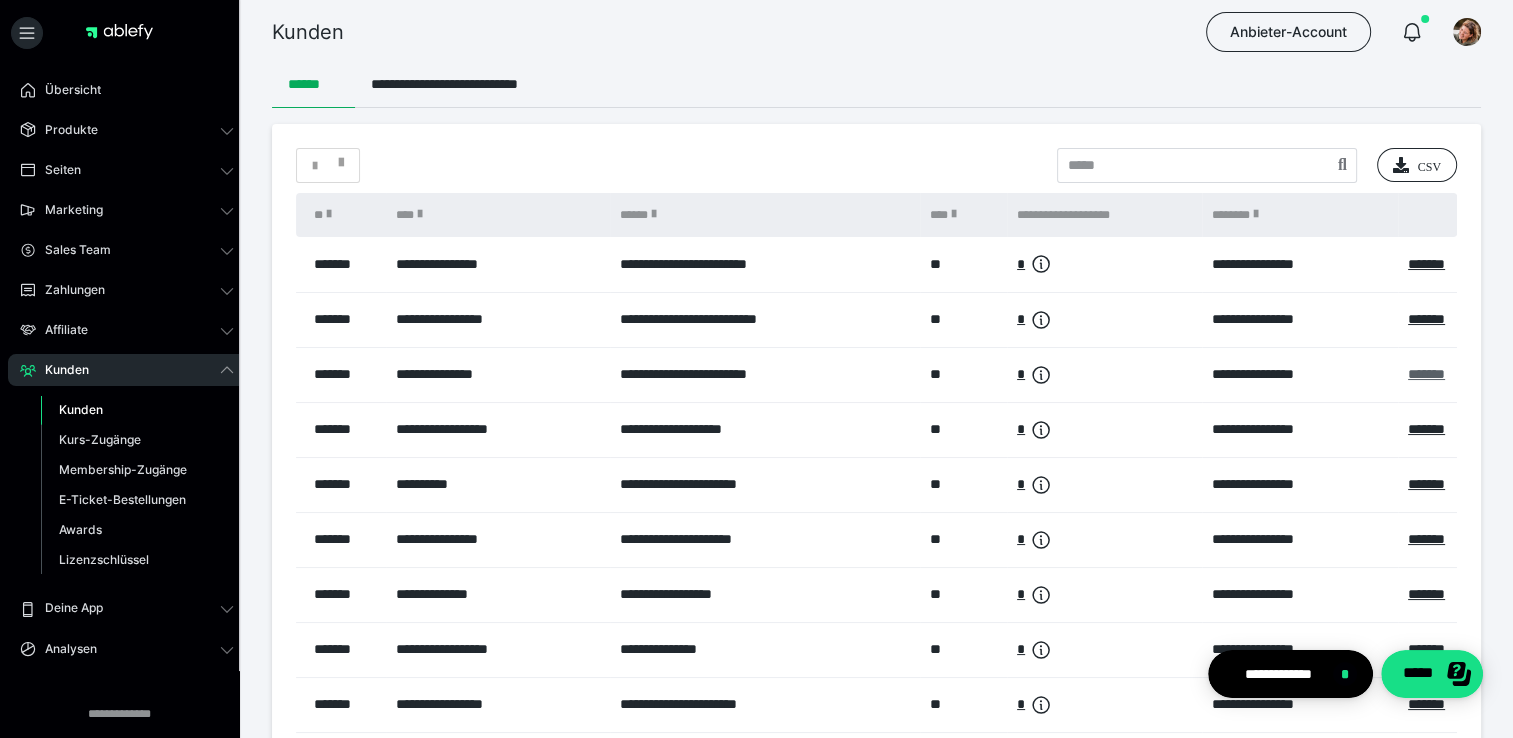 click on "*******" at bounding box center [1426, 374] 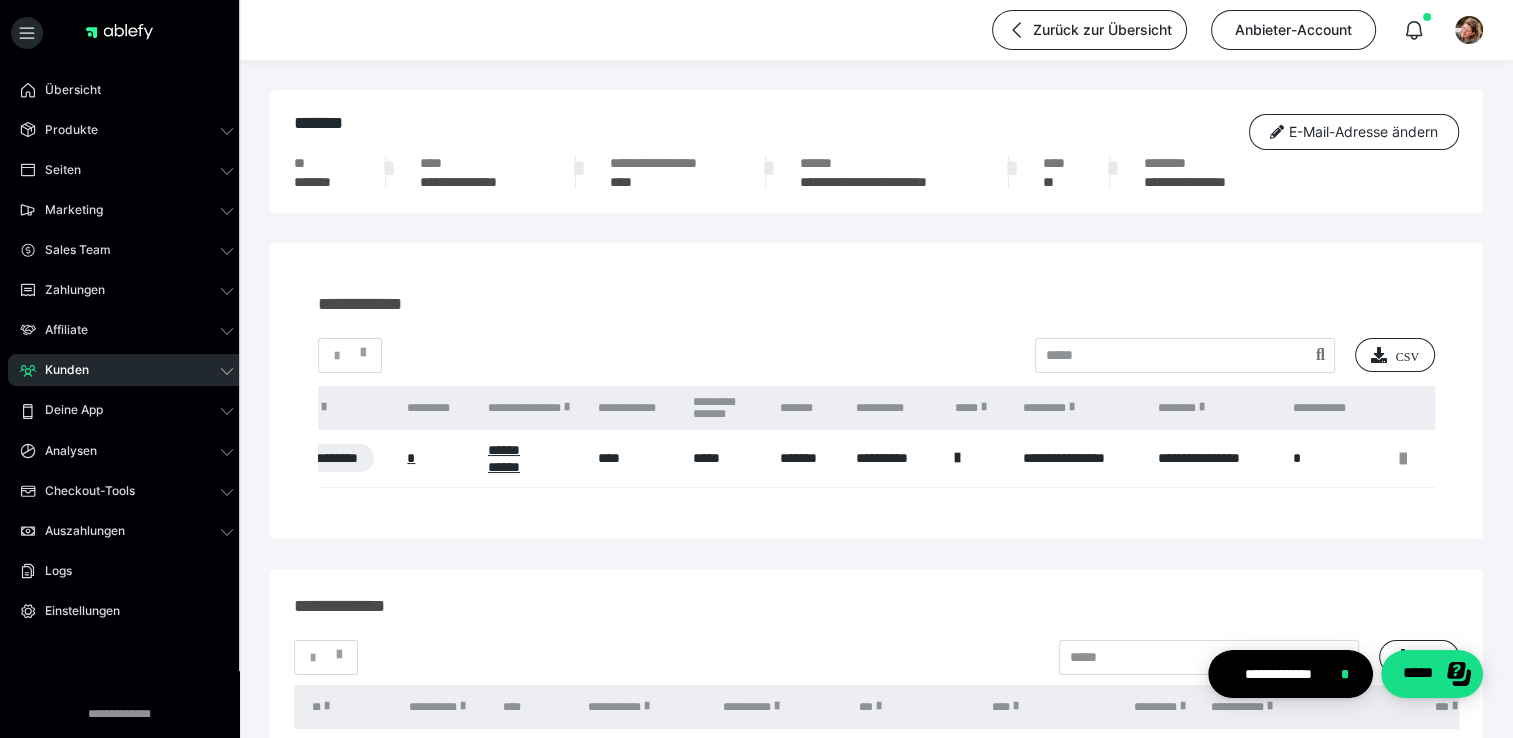 scroll, scrollTop: 0, scrollLeft: 936, axis: horizontal 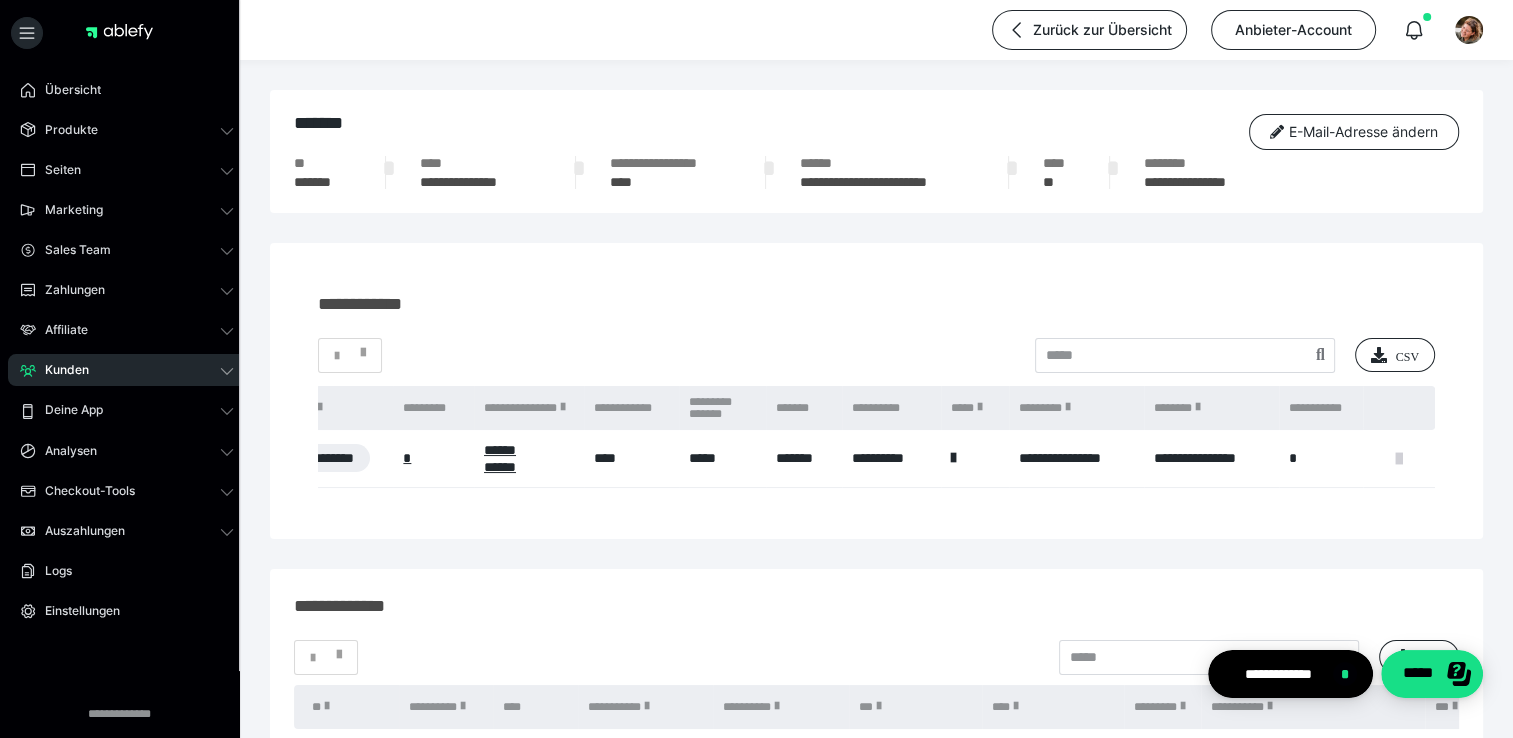 click at bounding box center (1399, 459) 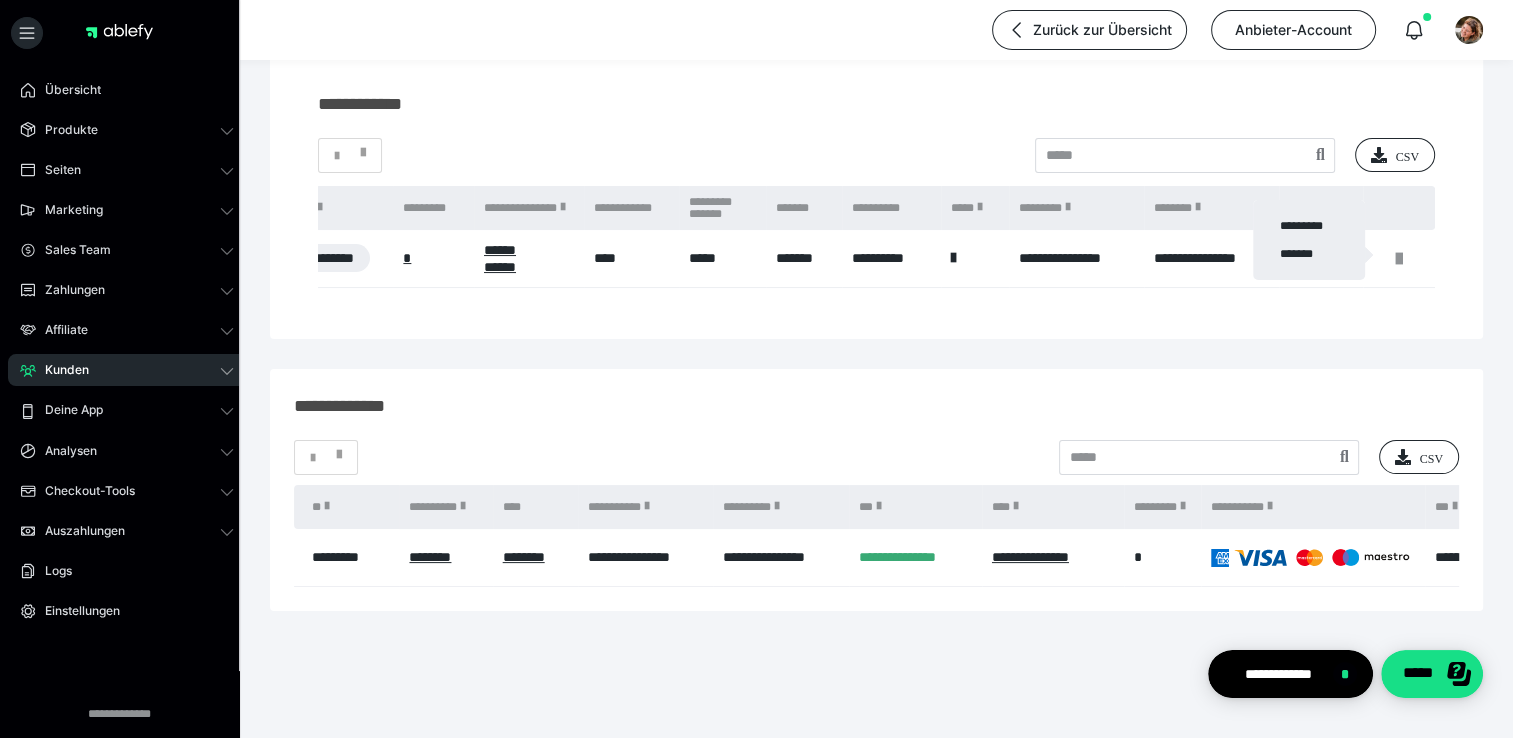 scroll, scrollTop: 203, scrollLeft: 0, axis: vertical 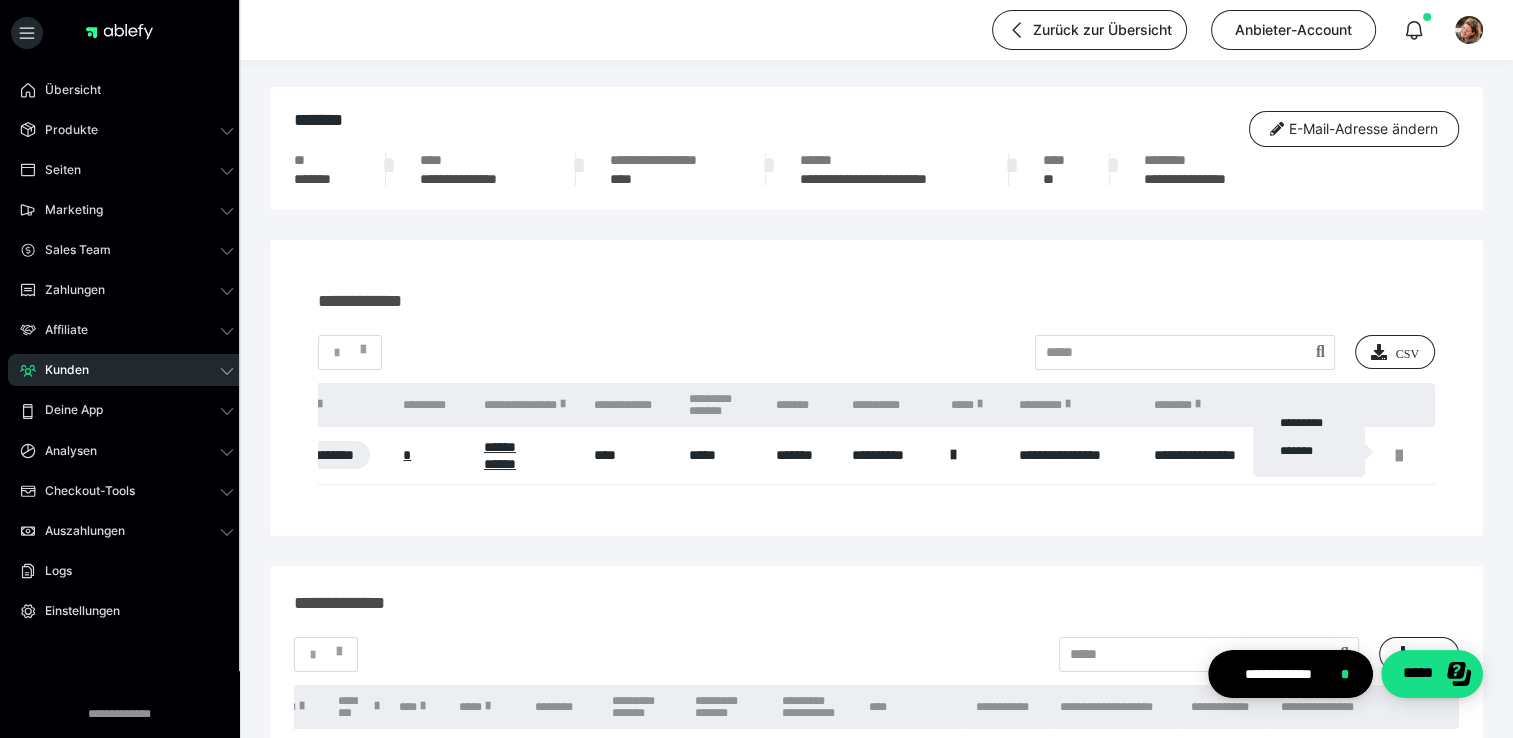 click at bounding box center (756, 369) 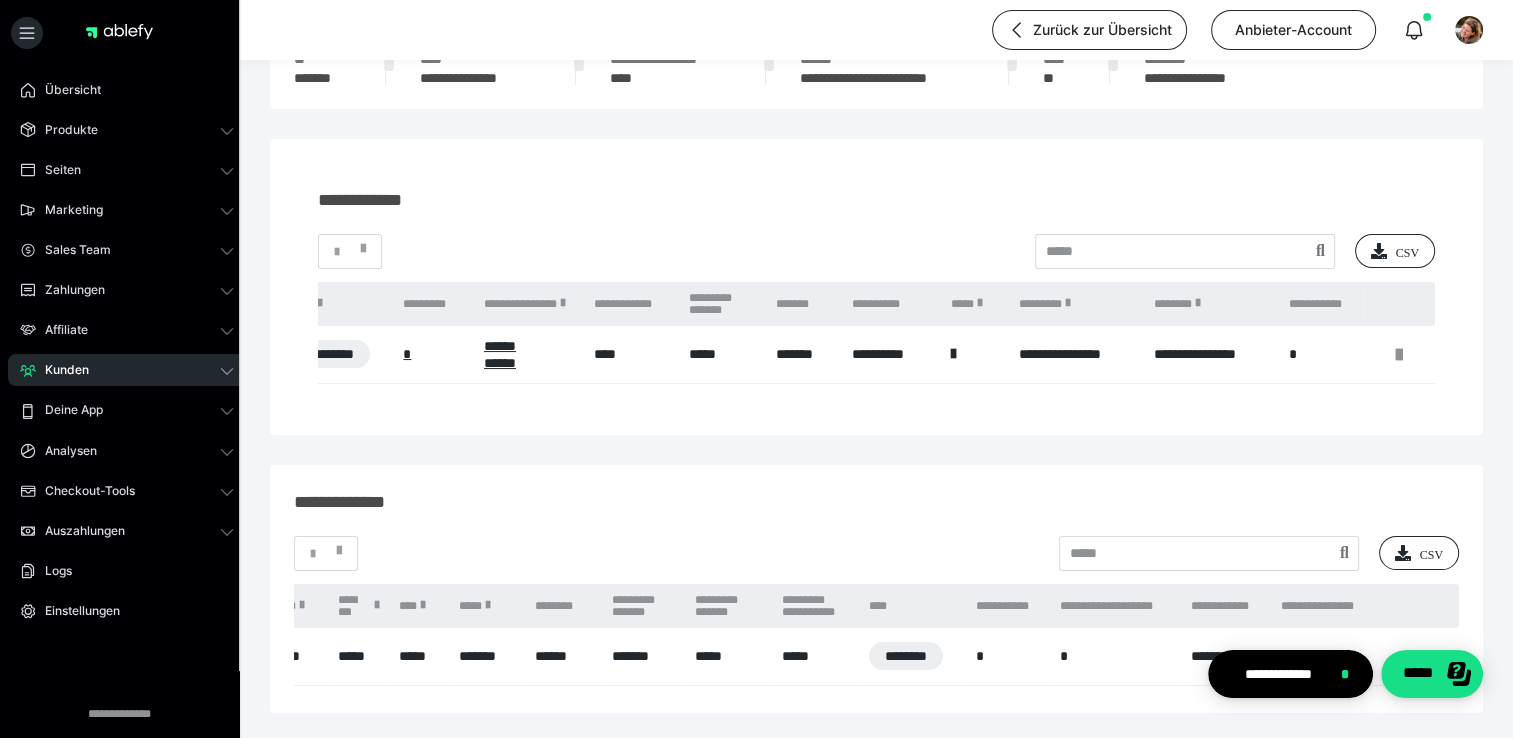 scroll, scrollTop: 0, scrollLeft: 0, axis: both 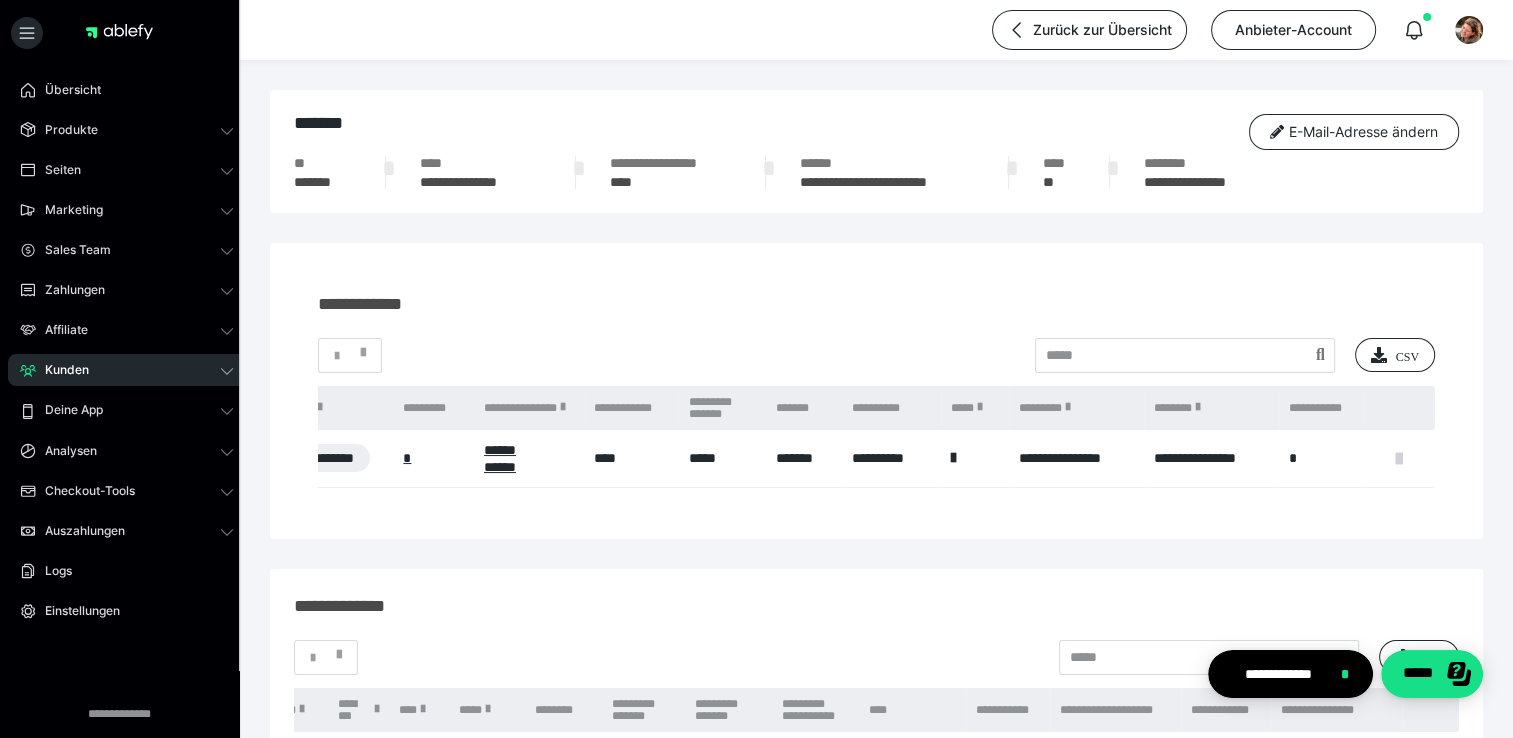 click at bounding box center (1399, 459) 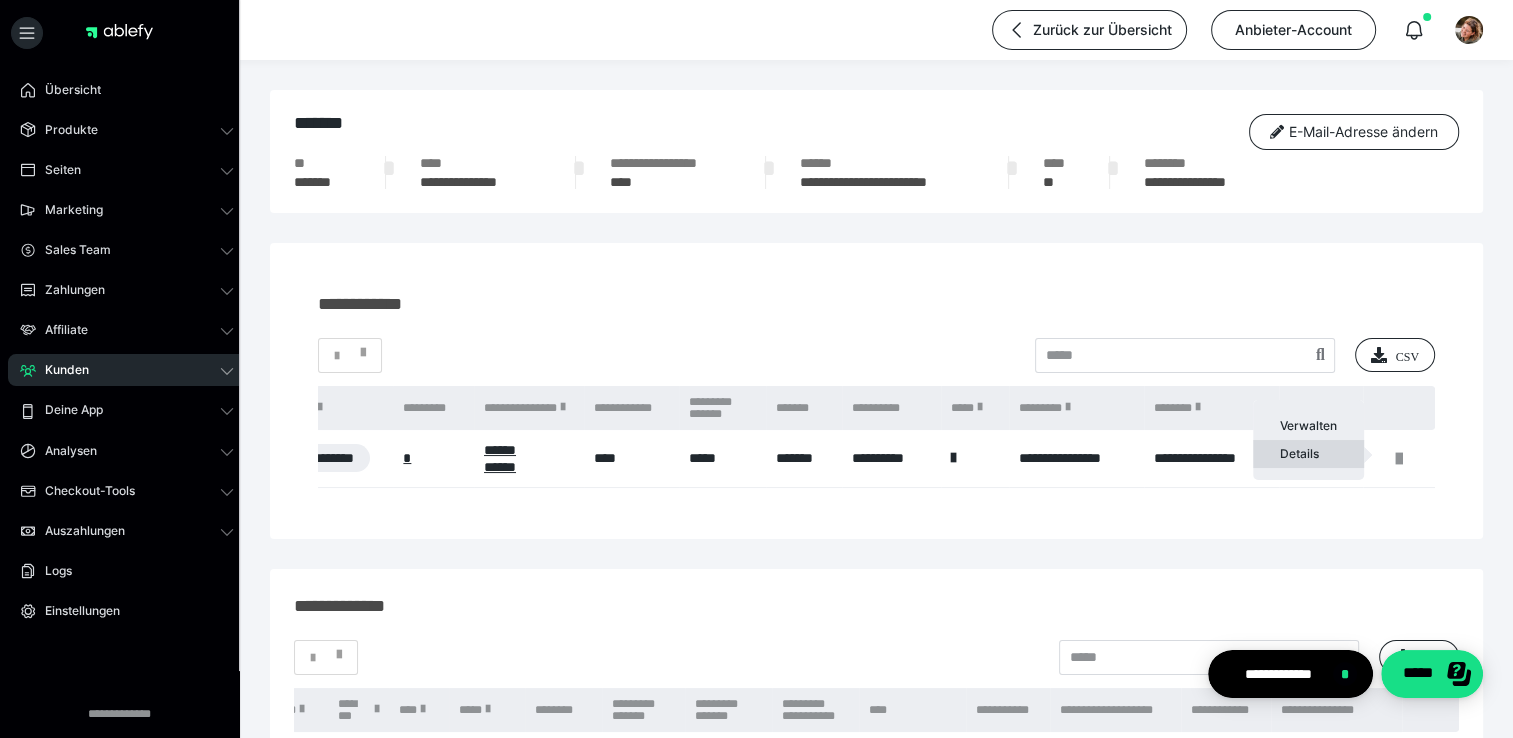 click on "Details" at bounding box center [1308, 454] 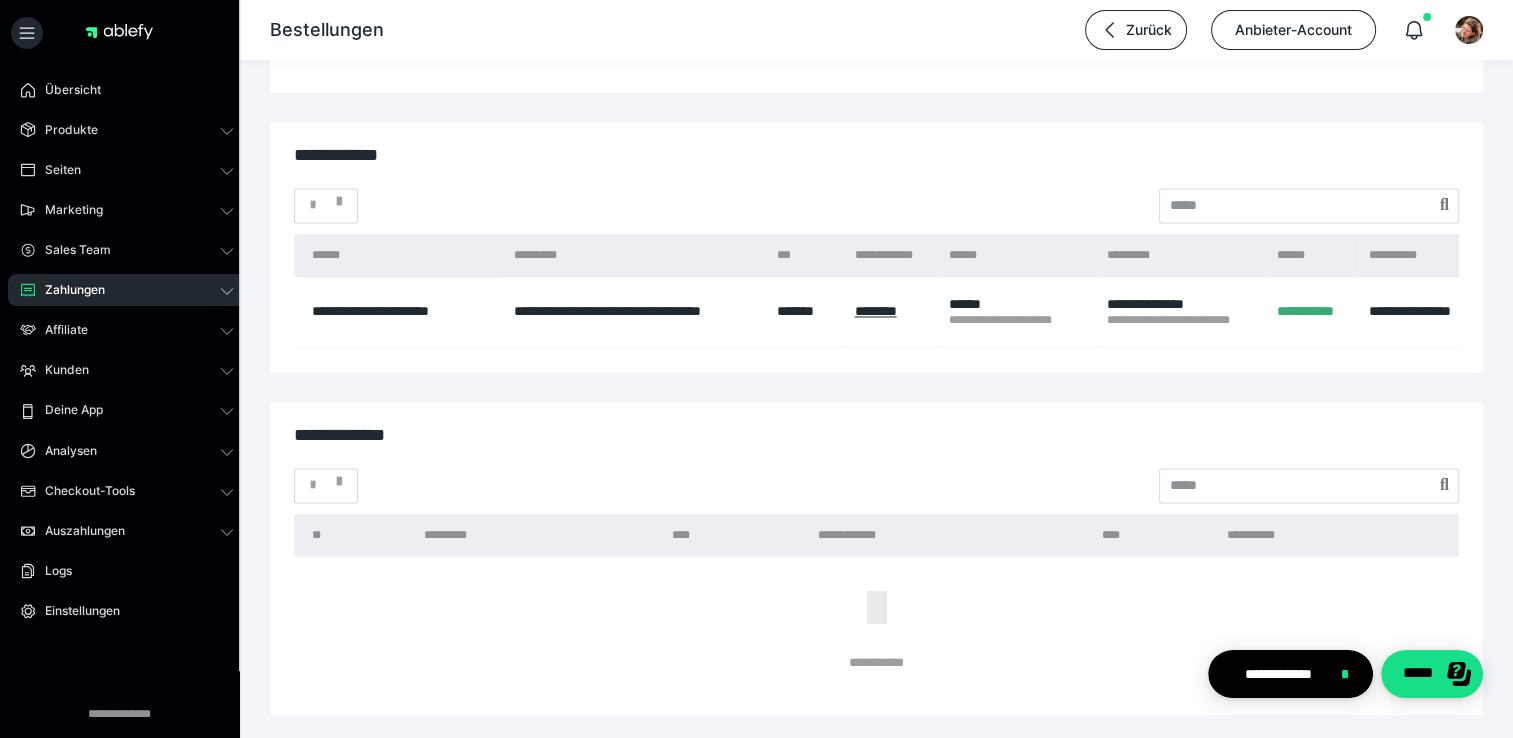 scroll, scrollTop: 3300, scrollLeft: 0, axis: vertical 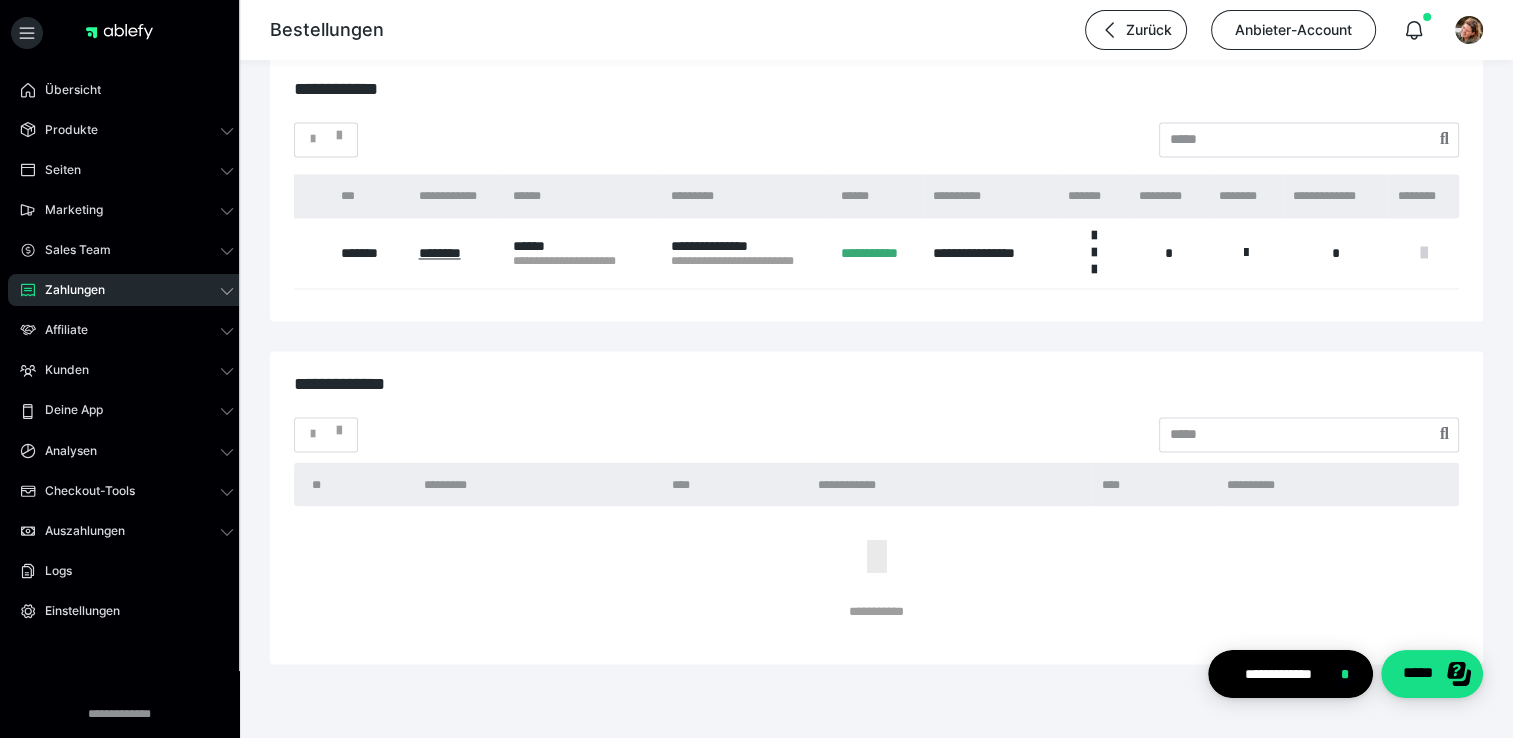 click at bounding box center [1424, 253] 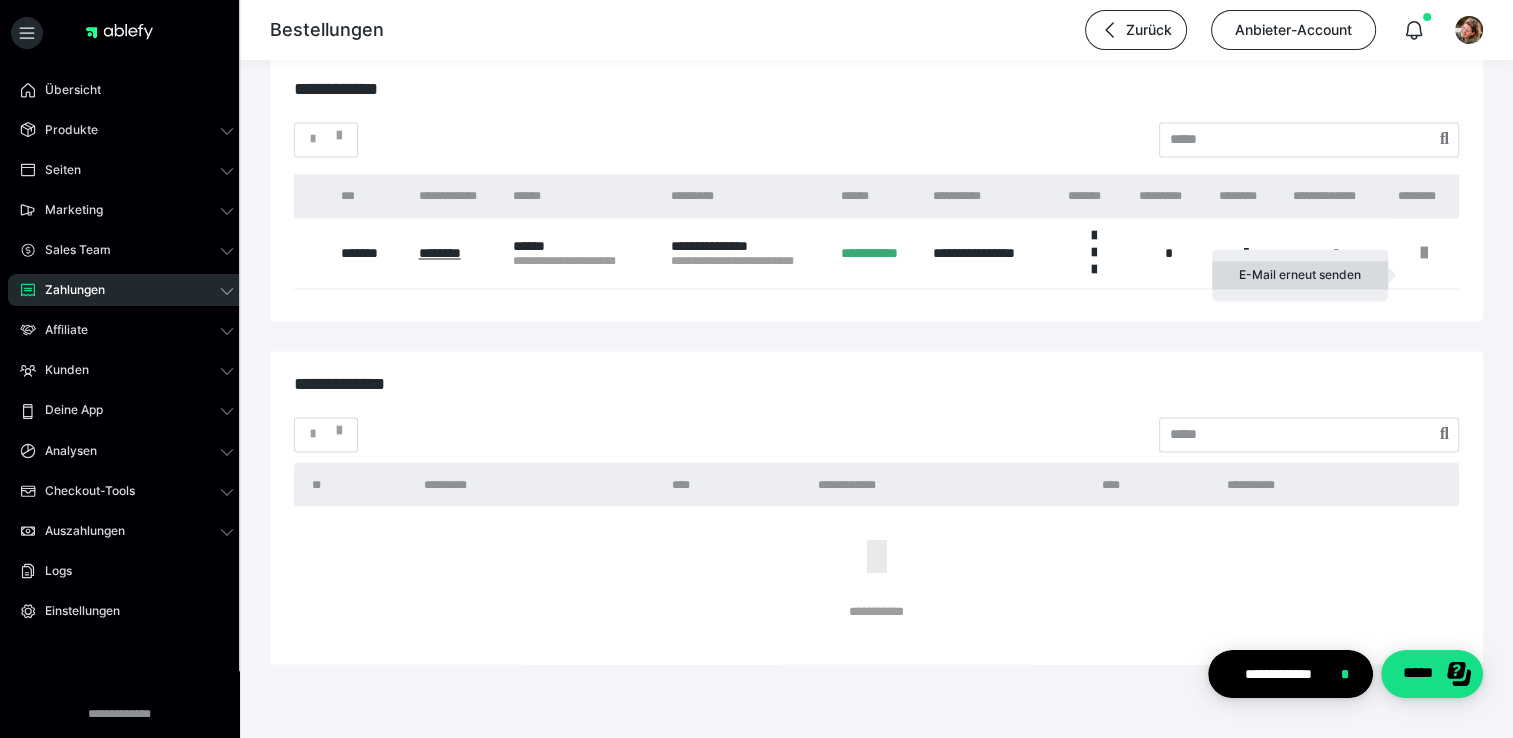 click on "E-Mail erneut senden" at bounding box center [1300, 275] 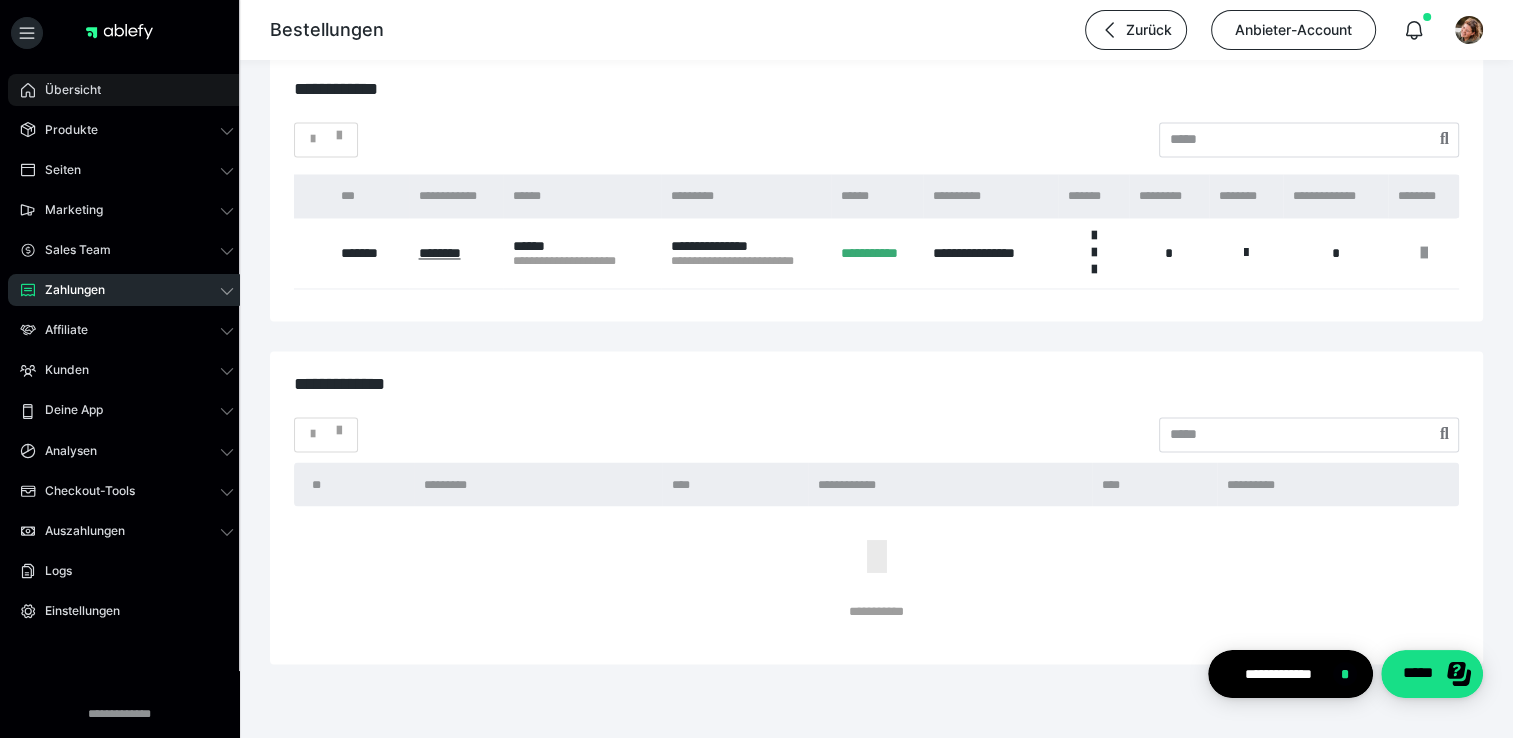 click on "Übersicht" at bounding box center (127, 90) 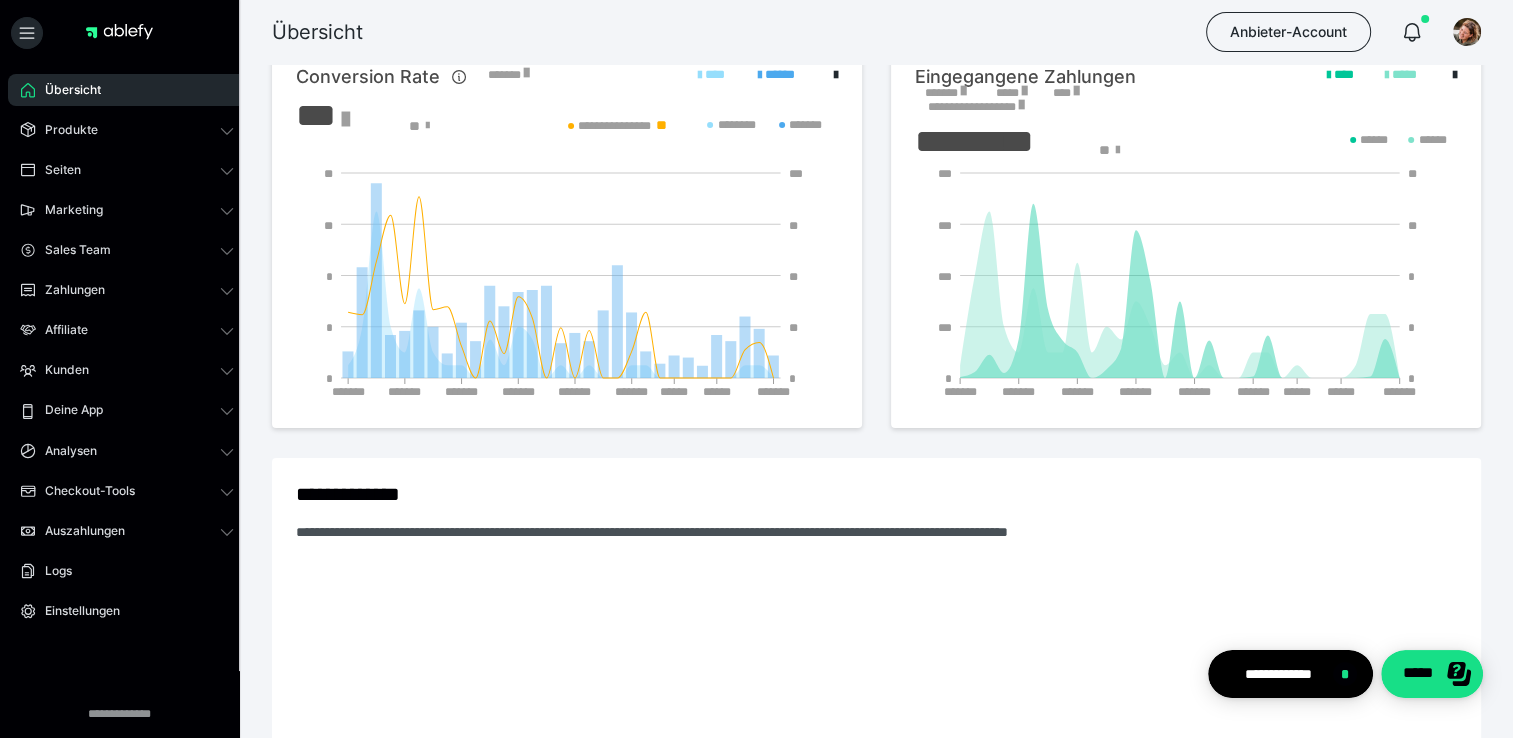 scroll, scrollTop: 0, scrollLeft: 0, axis: both 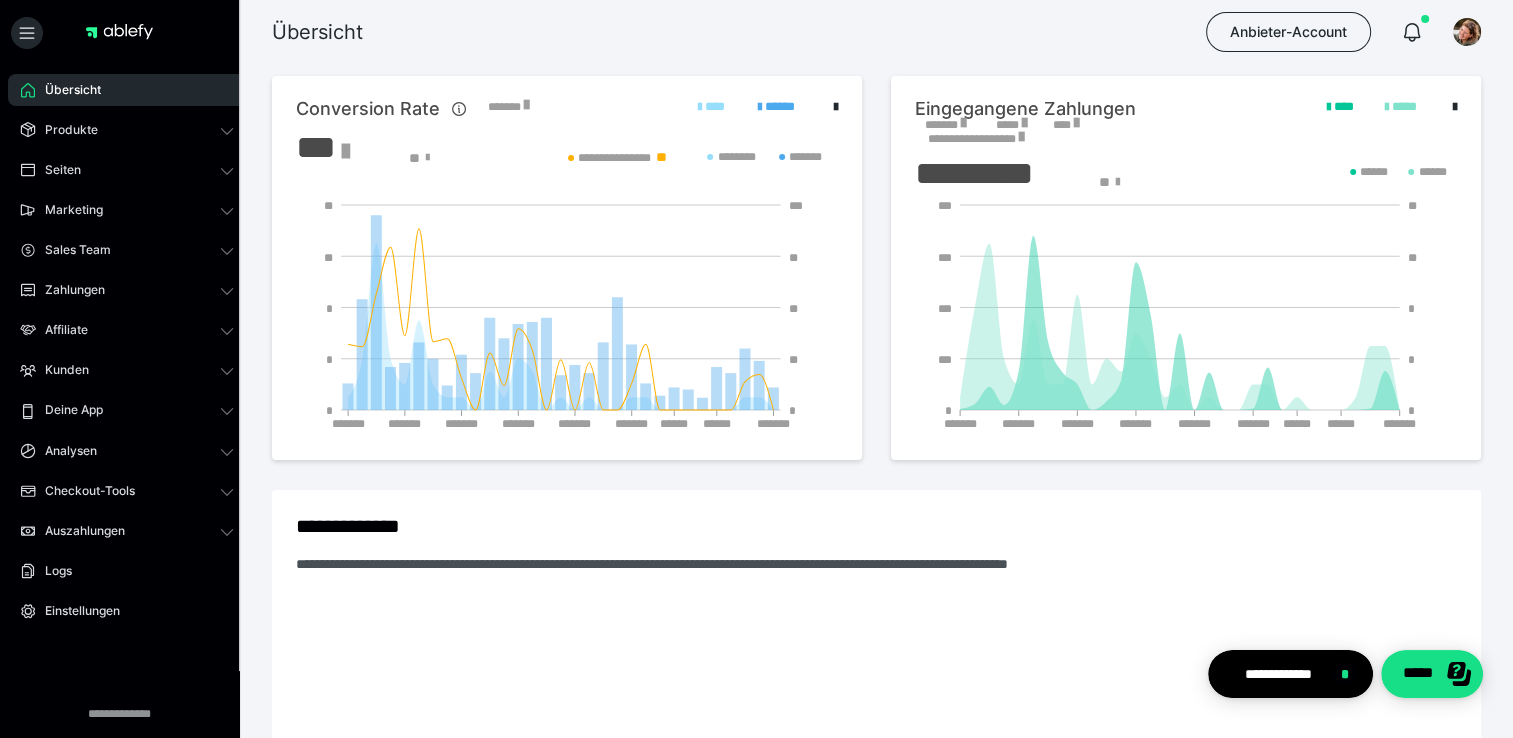 click on "**********" at bounding box center [876, 656] 